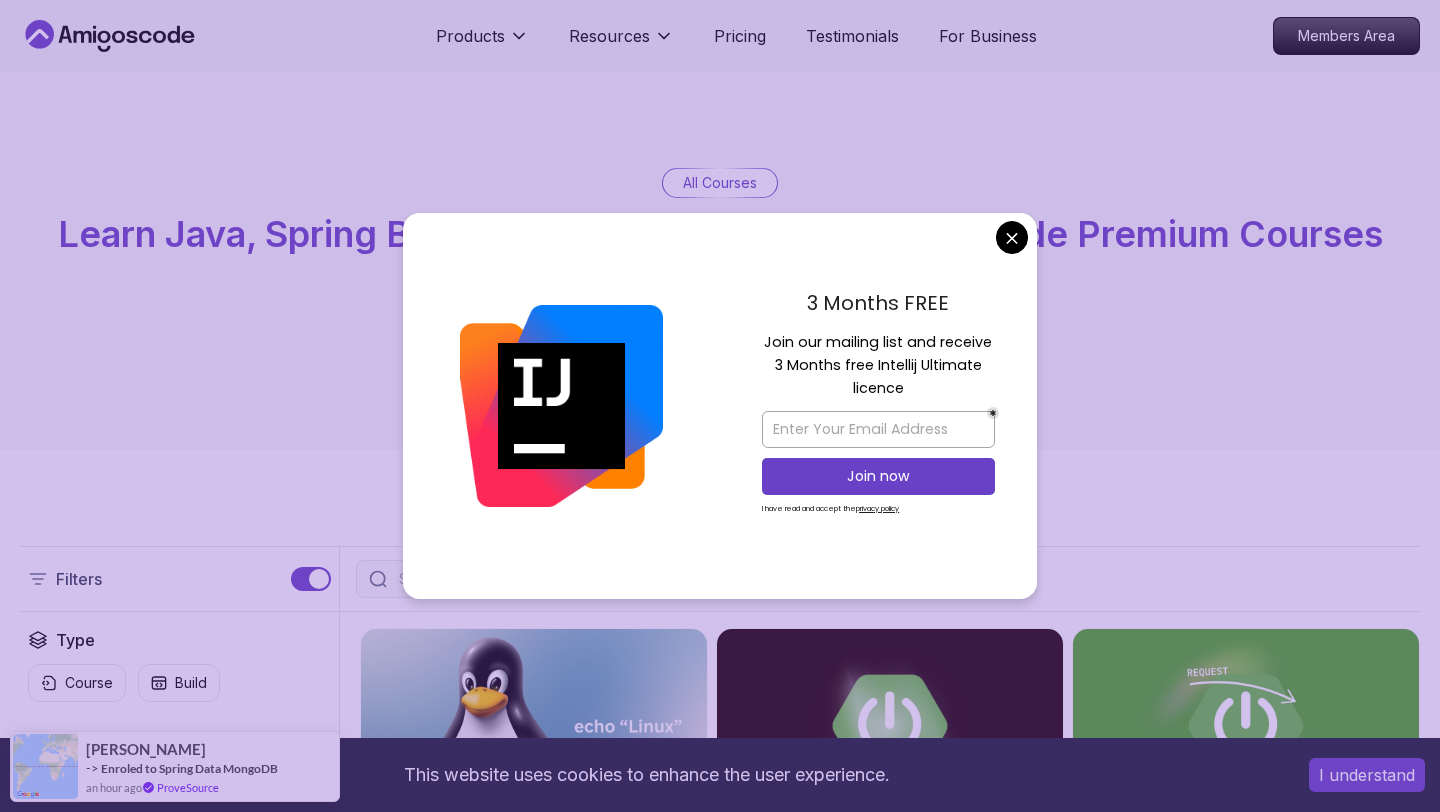 scroll, scrollTop: 0, scrollLeft: 0, axis: both 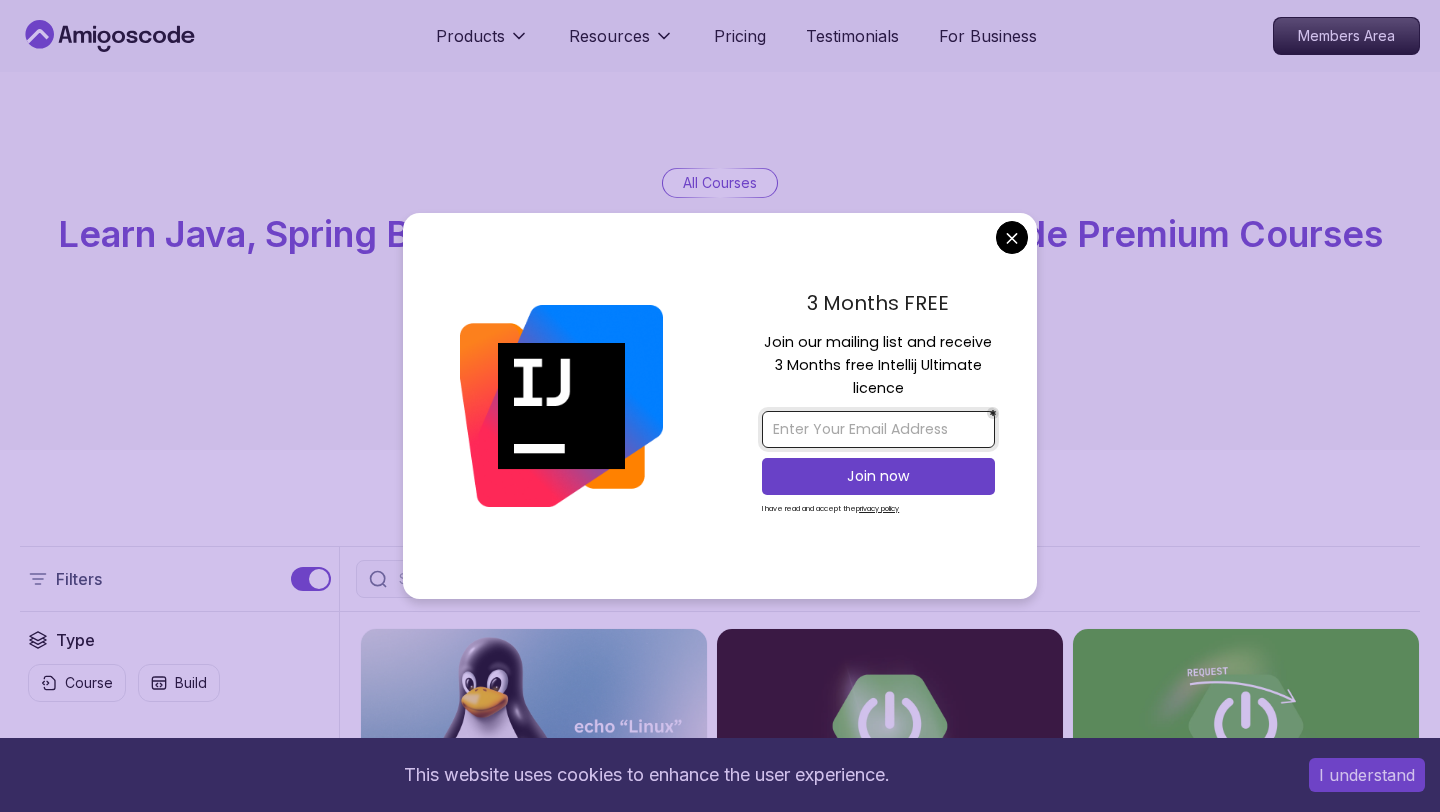 click at bounding box center (878, 429) 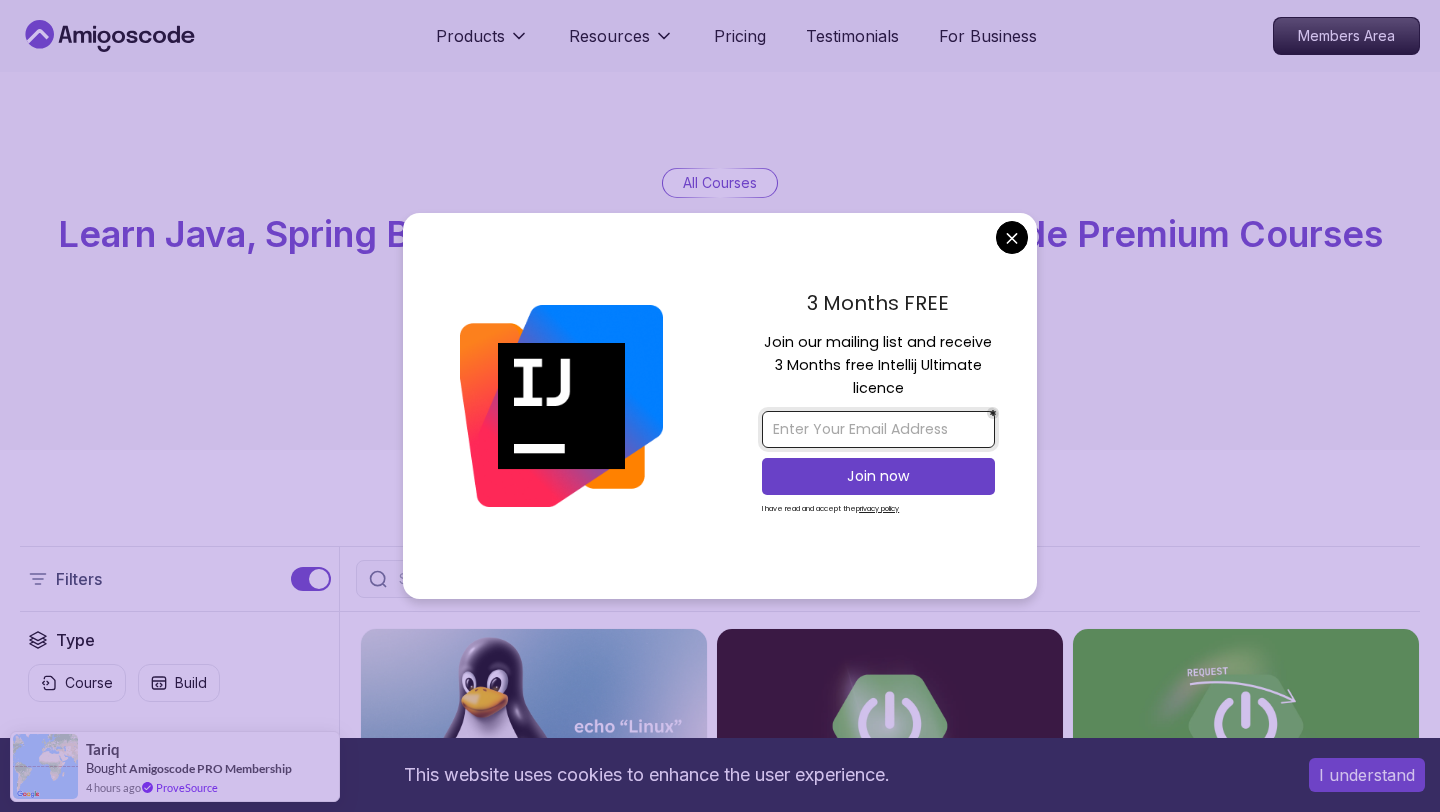 type on "[EMAIL_ADDRESS][DOMAIN_NAME]" 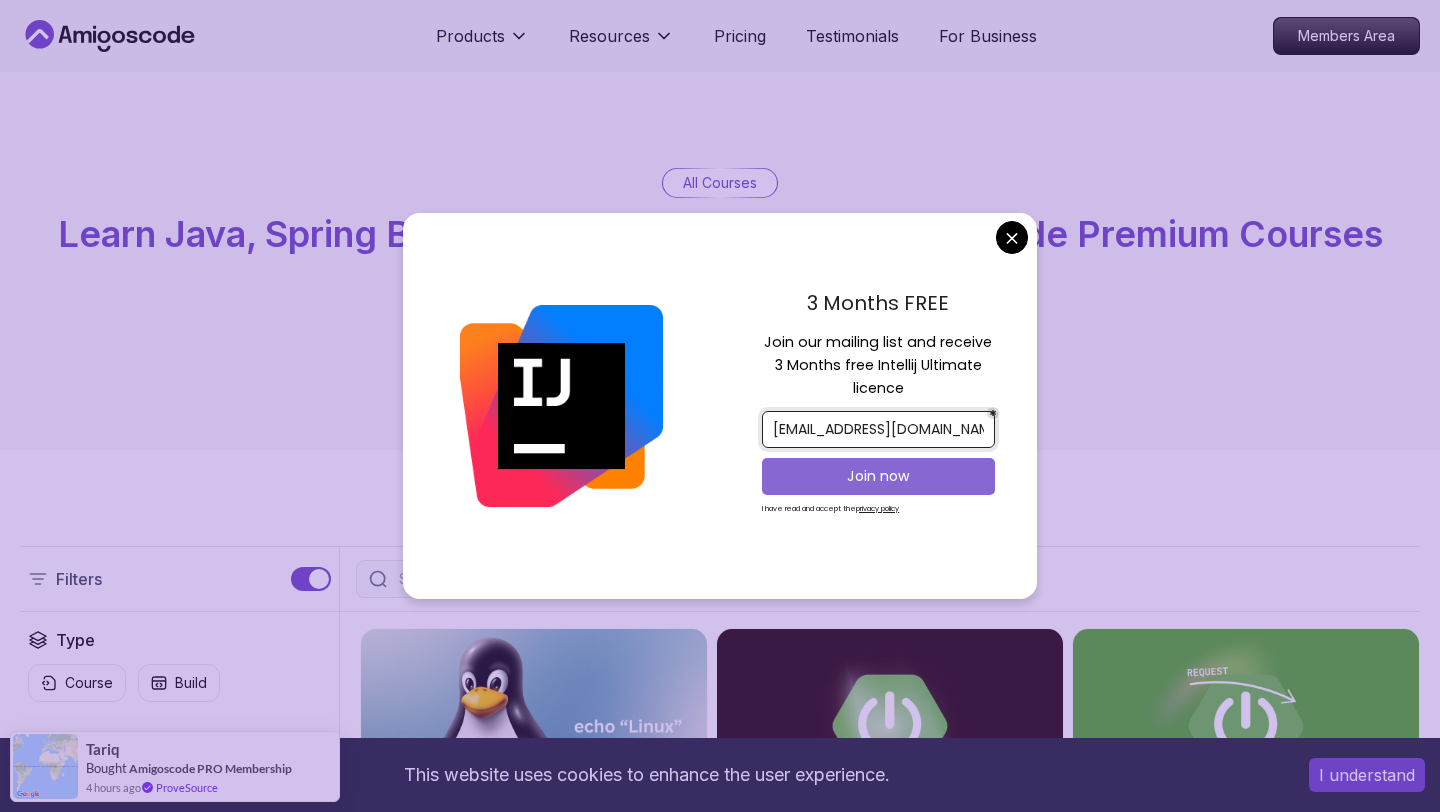 click on "Join now" at bounding box center (878, 476) 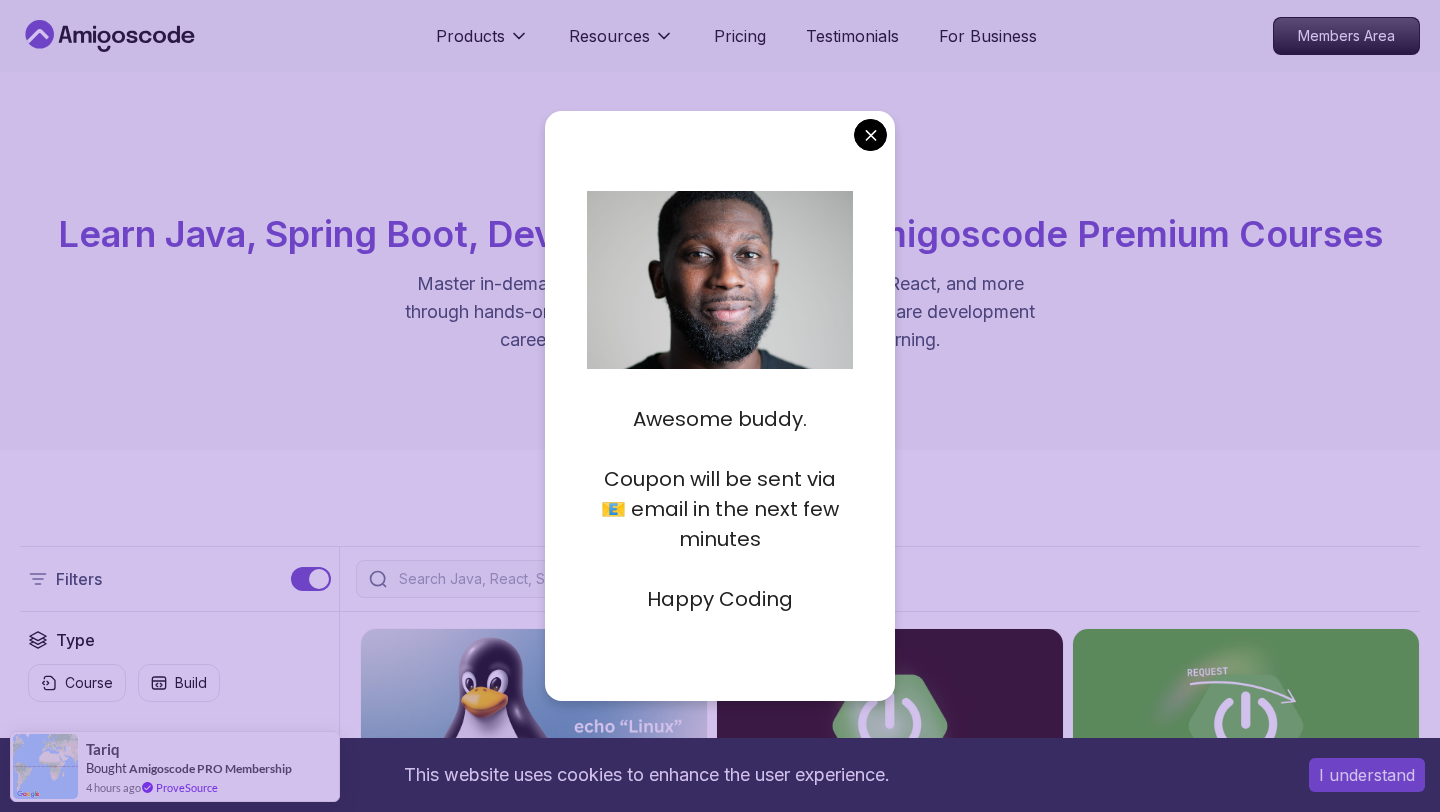 click on "This website uses cookies to enhance the user experience. I understand Products Resources Pricing Testimonials For Business Members Area Products Resources Pricing Testimonials For Business Members Area All Courses Learn Java, Spring Boot, DevOps & More with Amigoscode Premium Courses Master in-demand skills like Java, Spring Boot, DevOps, React, and more through hands-on, expert-led courses. Advance your software development career with real-world projects and practical learning. Filters Filters Type Course Build Price Pro Free Instructors [PERSON_NAME] [PERSON_NAME] Duration 0-1 Hour 1-3 Hours +3 Hours Track Front End Back End Dev Ops Full Stack Level Junior Mid-level Senior 6.00h Linux Fundamentals Pro Learn the fundamentals of Linux and how to use the command line 5.18h Advanced Spring Boot Pro Dive deep into Spring Boot with our advanced course, designed to take your skills from intermediate to expert level. 3.30h Building APIs with Spring Boot Pro 1.67h NEW Spring Boot for Beginners 6.65h NEW Pro 2.41h Pro" at bounding box center [720, 3345] 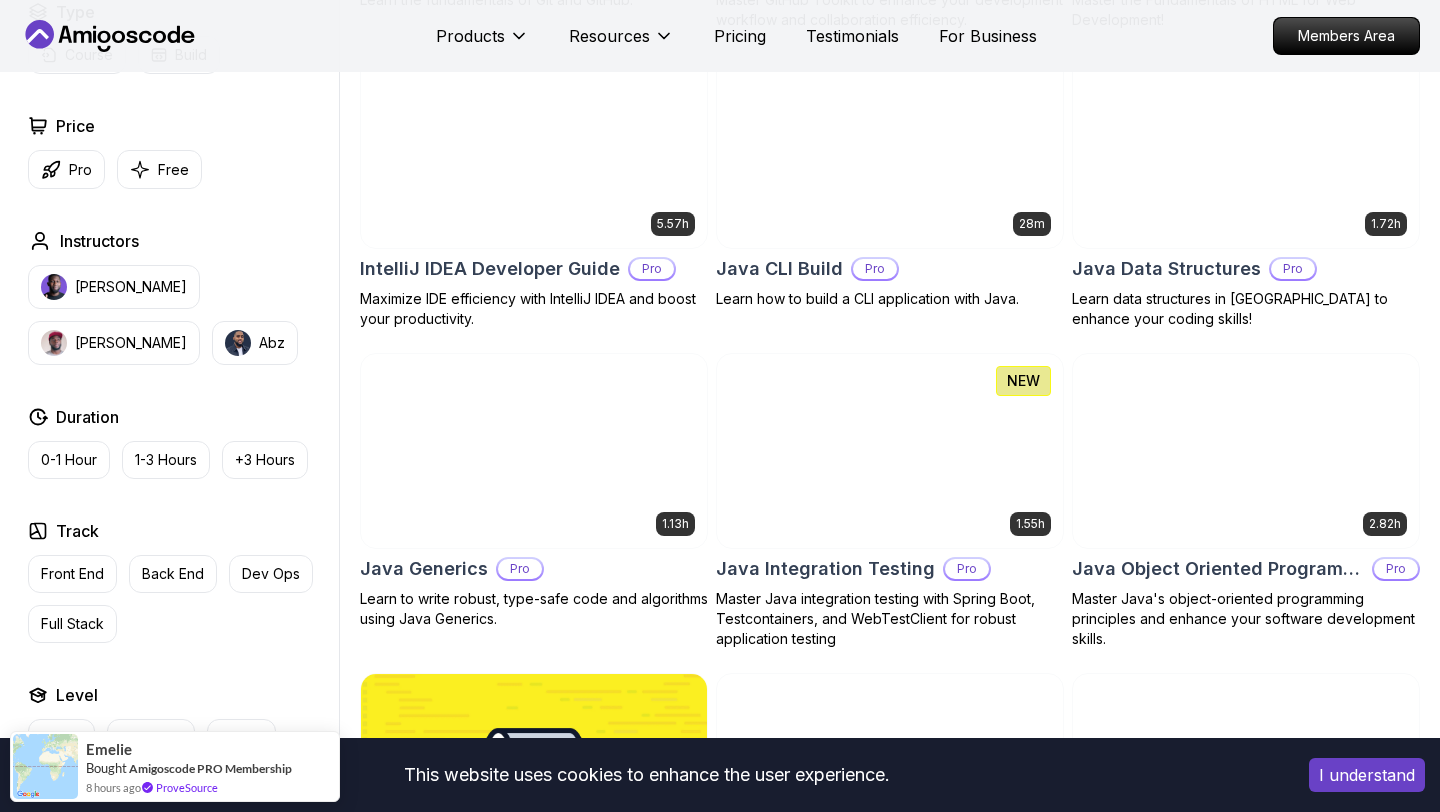 scroll, scrollTop: 2336, scrollLeft: 0, axis: vertical 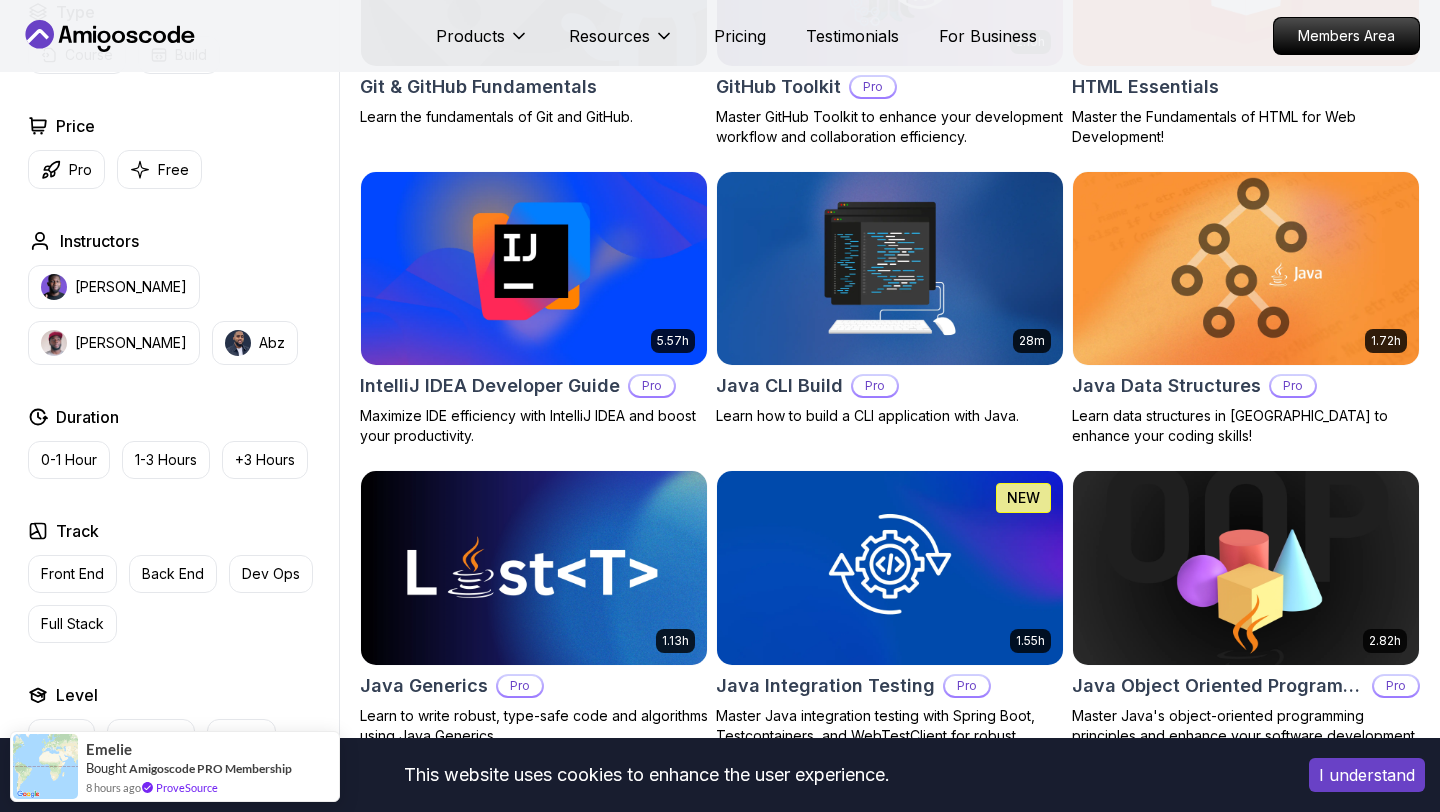 click at bounding box center [1245, 268] 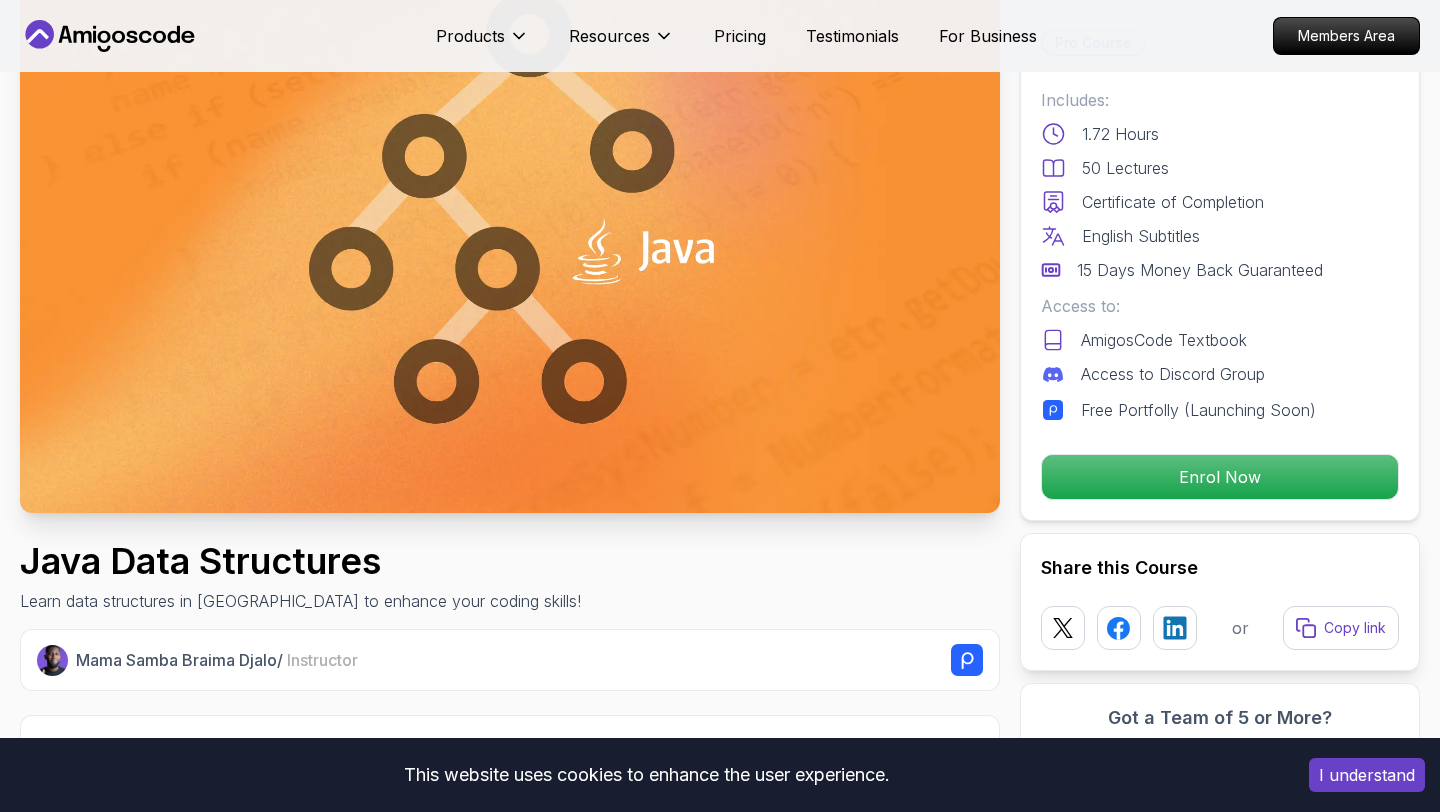 scroll, scrollTop: 160, scrollLeft: 0, axis: vertical 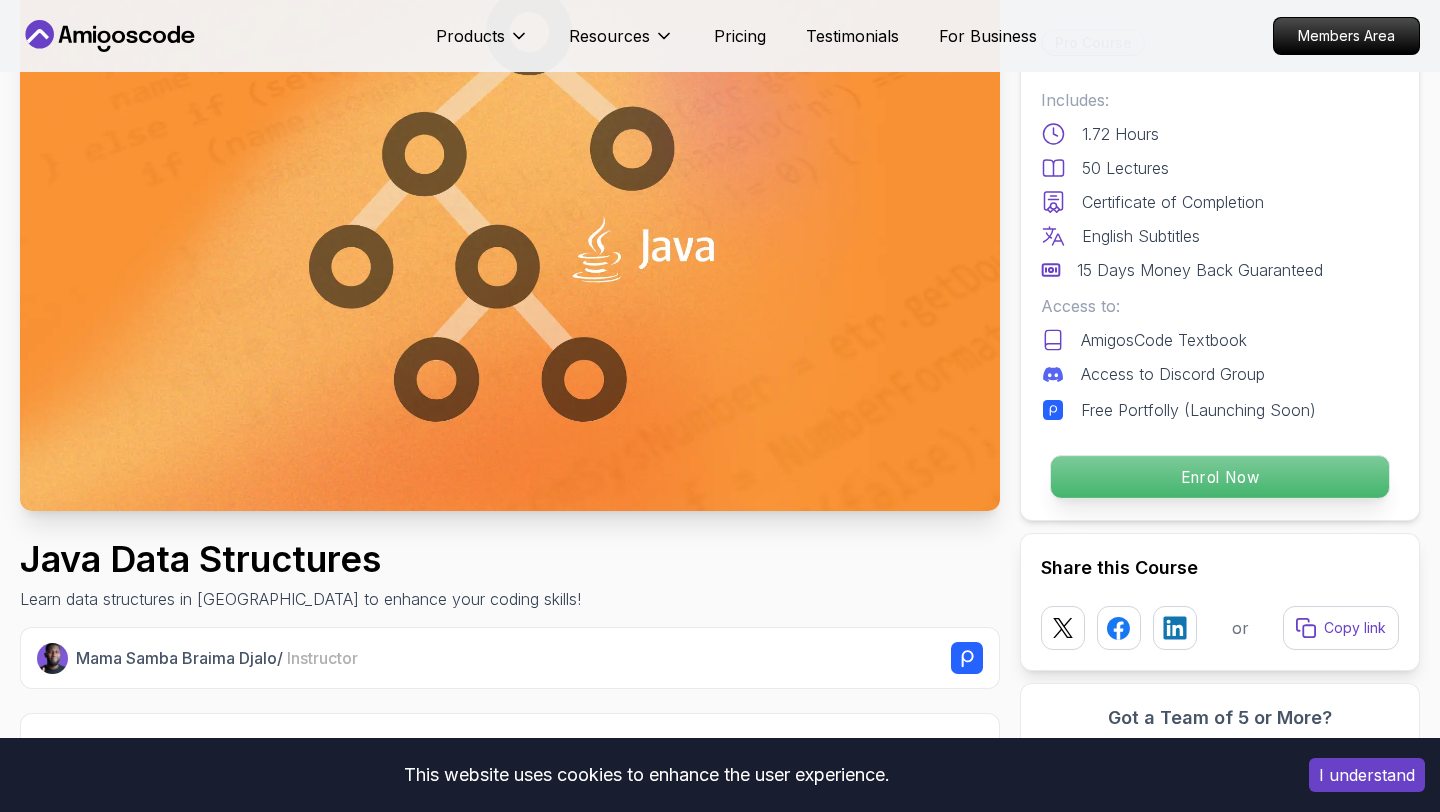 click on "Enrol Now" at bounding box center [1220, 477] 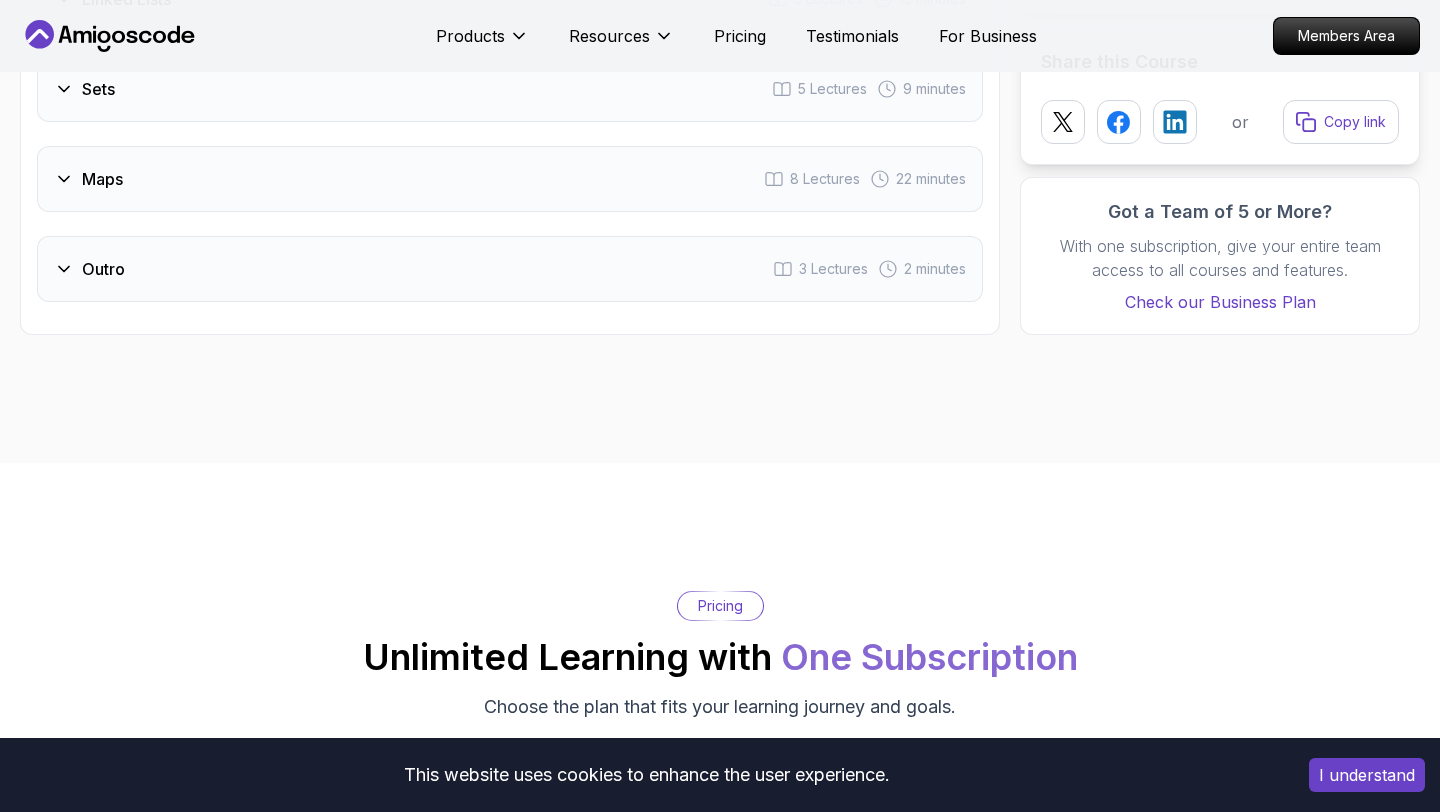 scroll, scrollTop: 3919, scrollLeft: 0, axis: vertical 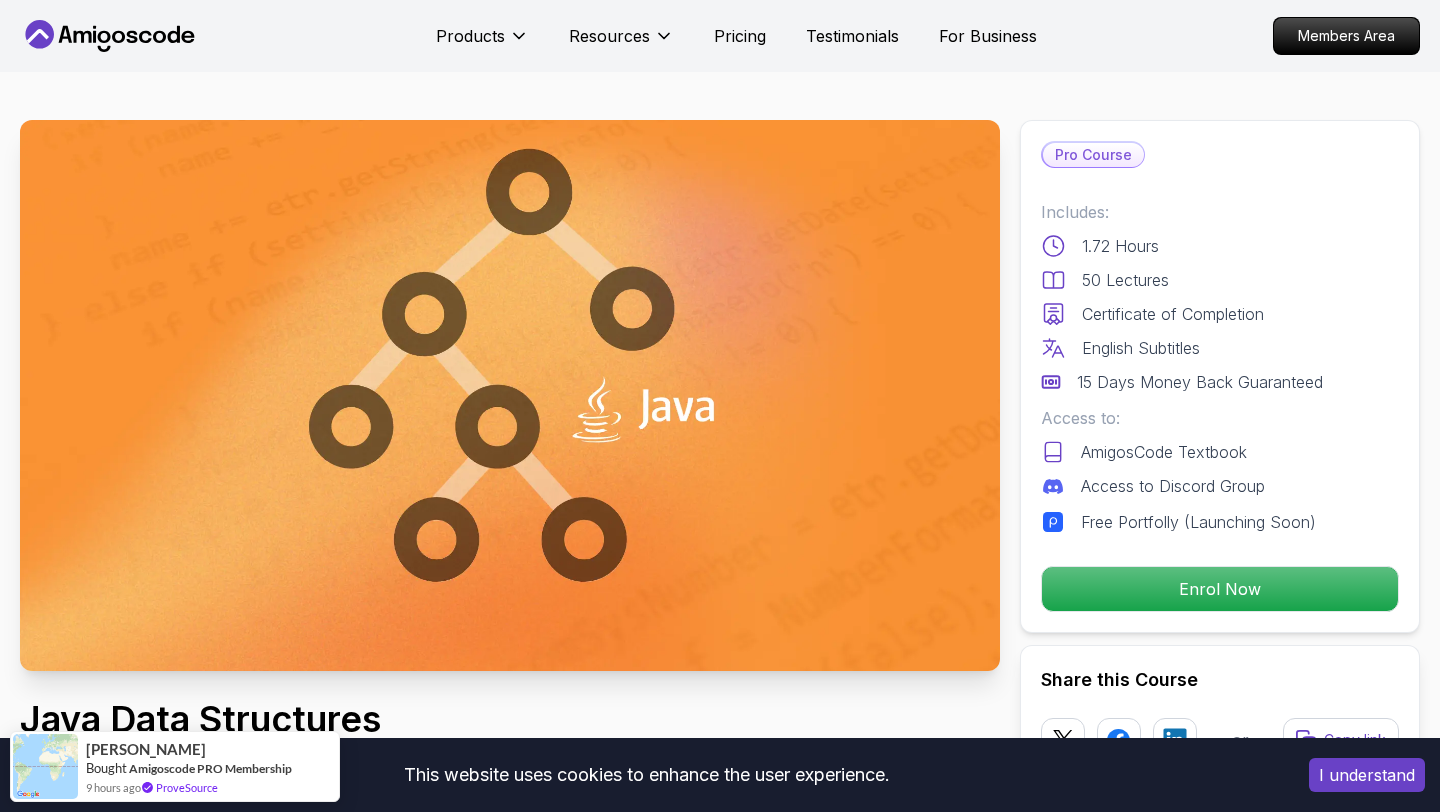 click 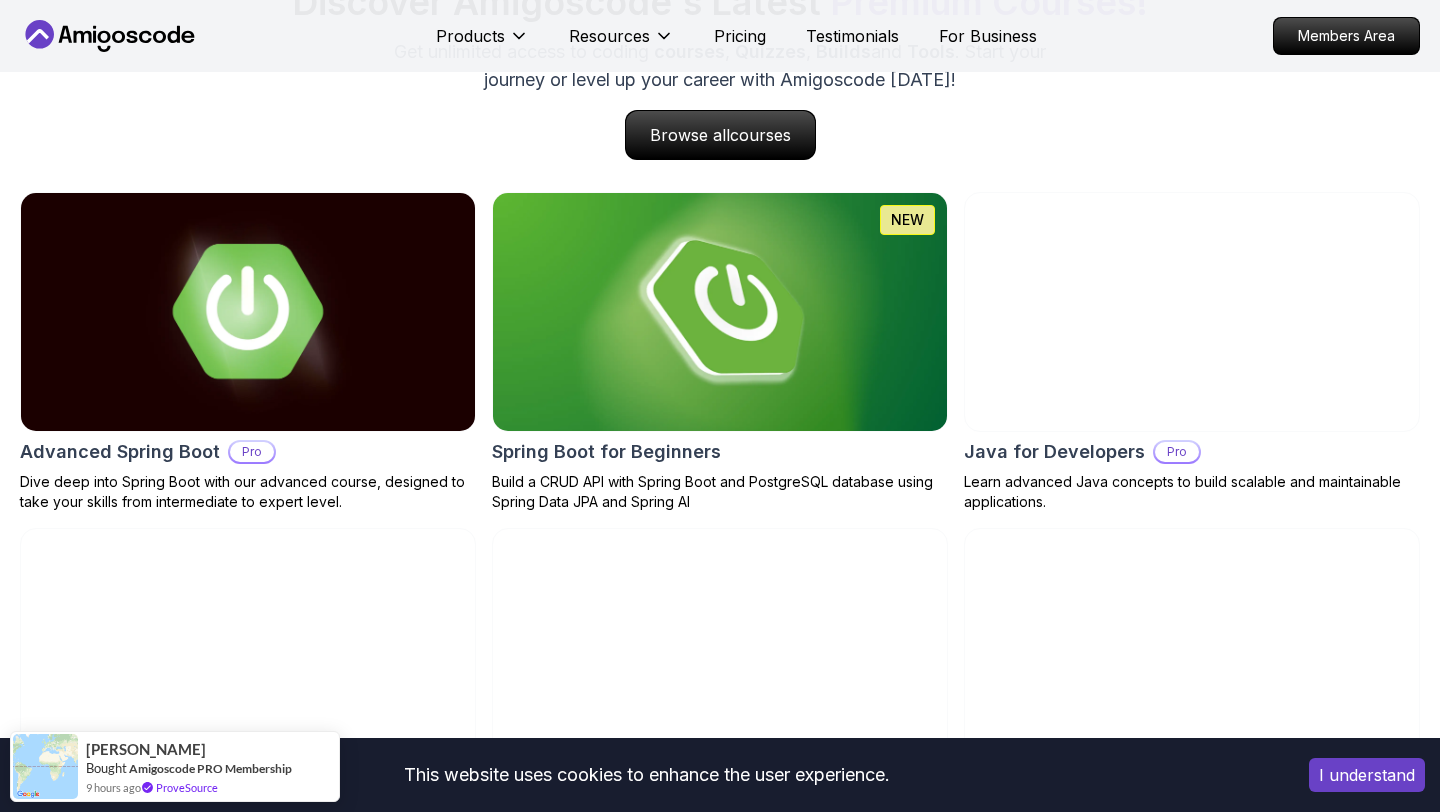 scroll, scrollTop: 2124, scrollLeft: 0, axis: vertical 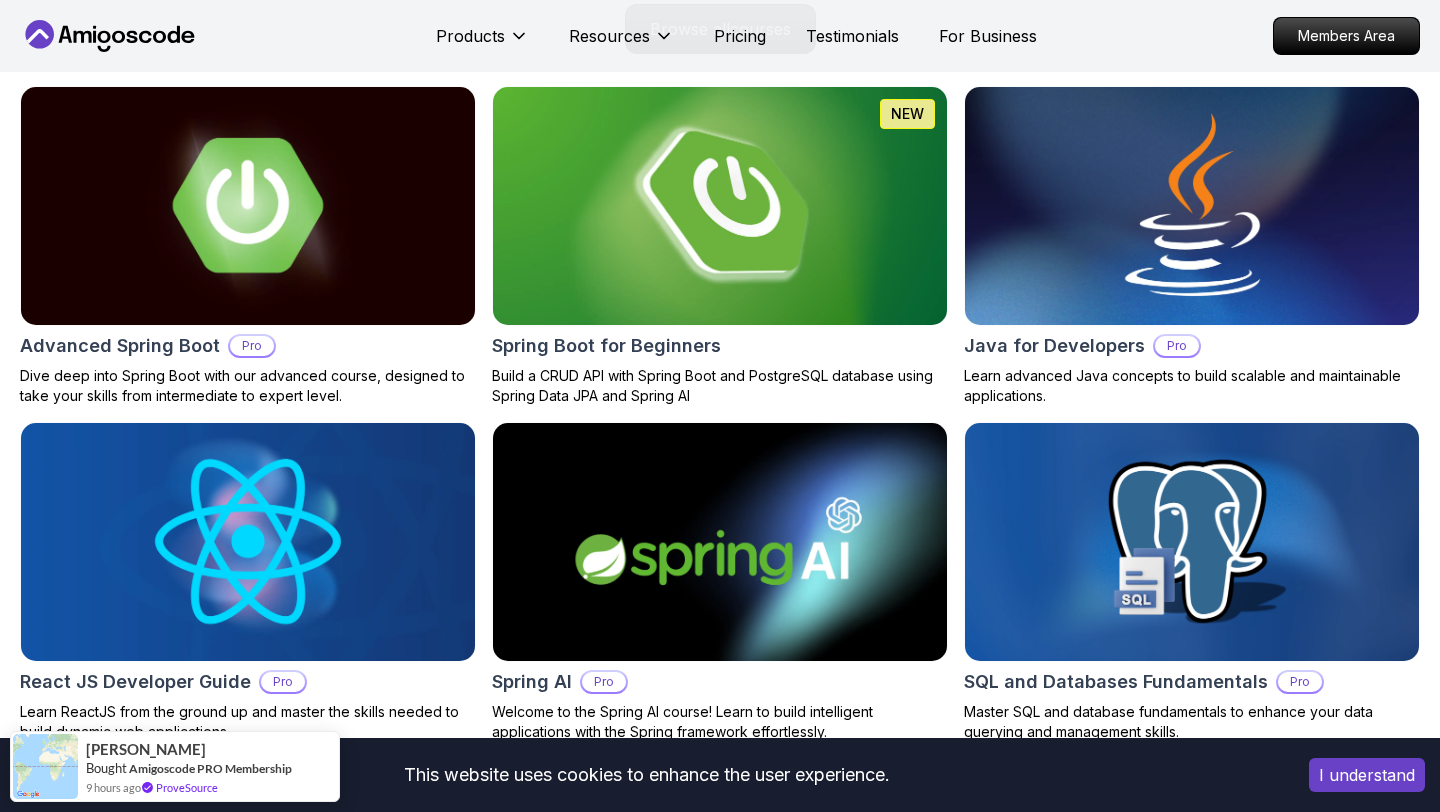 click at bounding box center [720, 206] 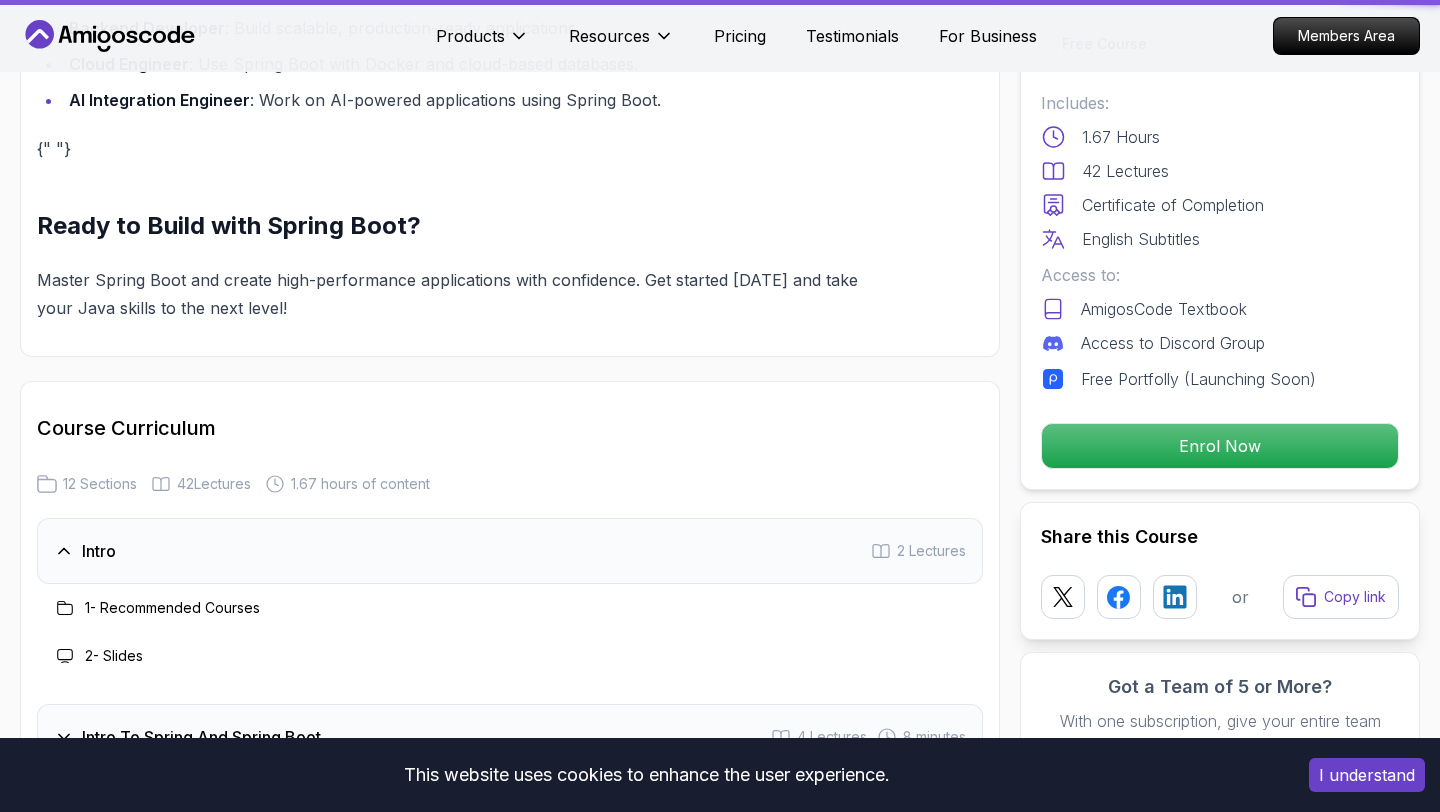 scroll, scrollTop: 0, scrollLeft: 0, axis: both 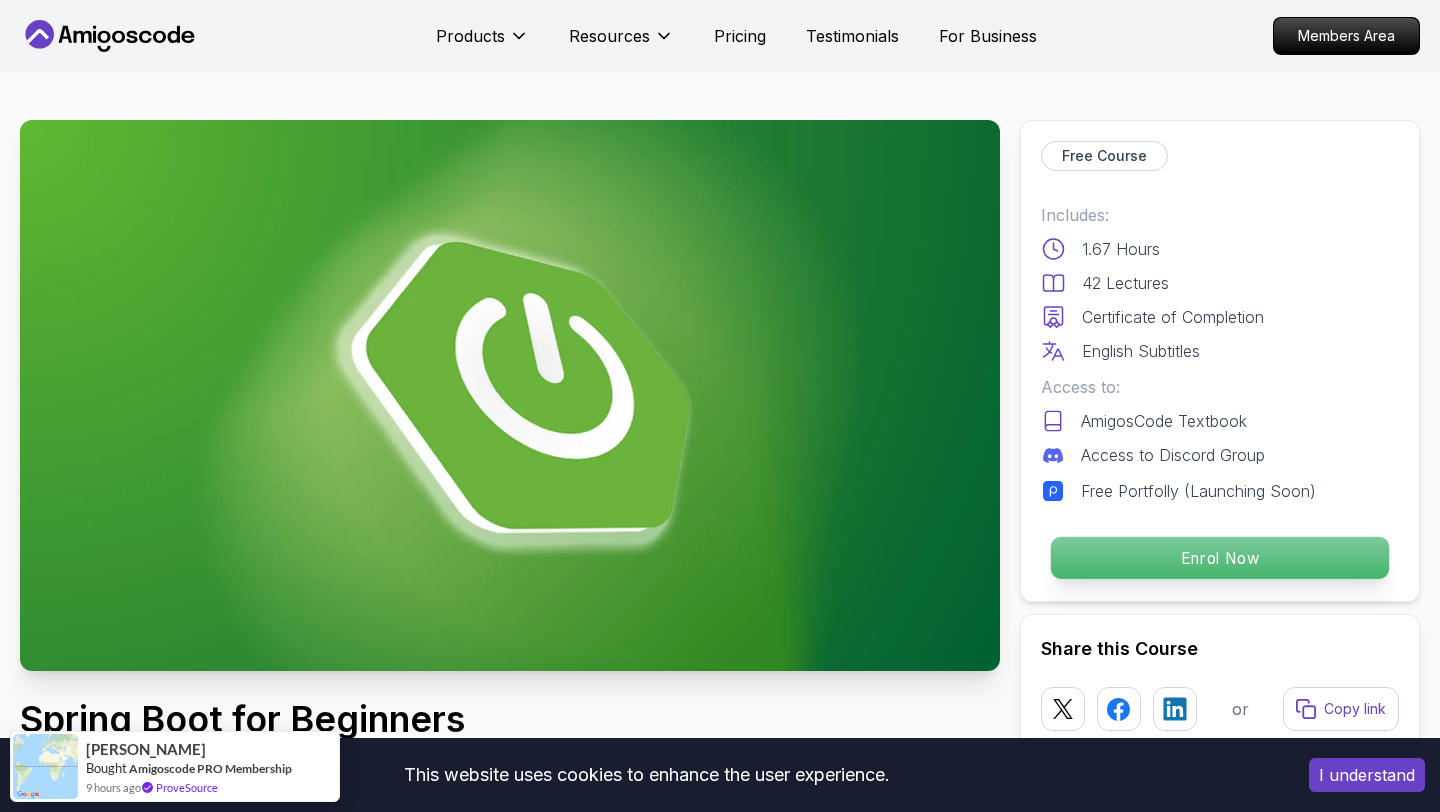click on "Enrol Now" at bounding box center (1220, 558) 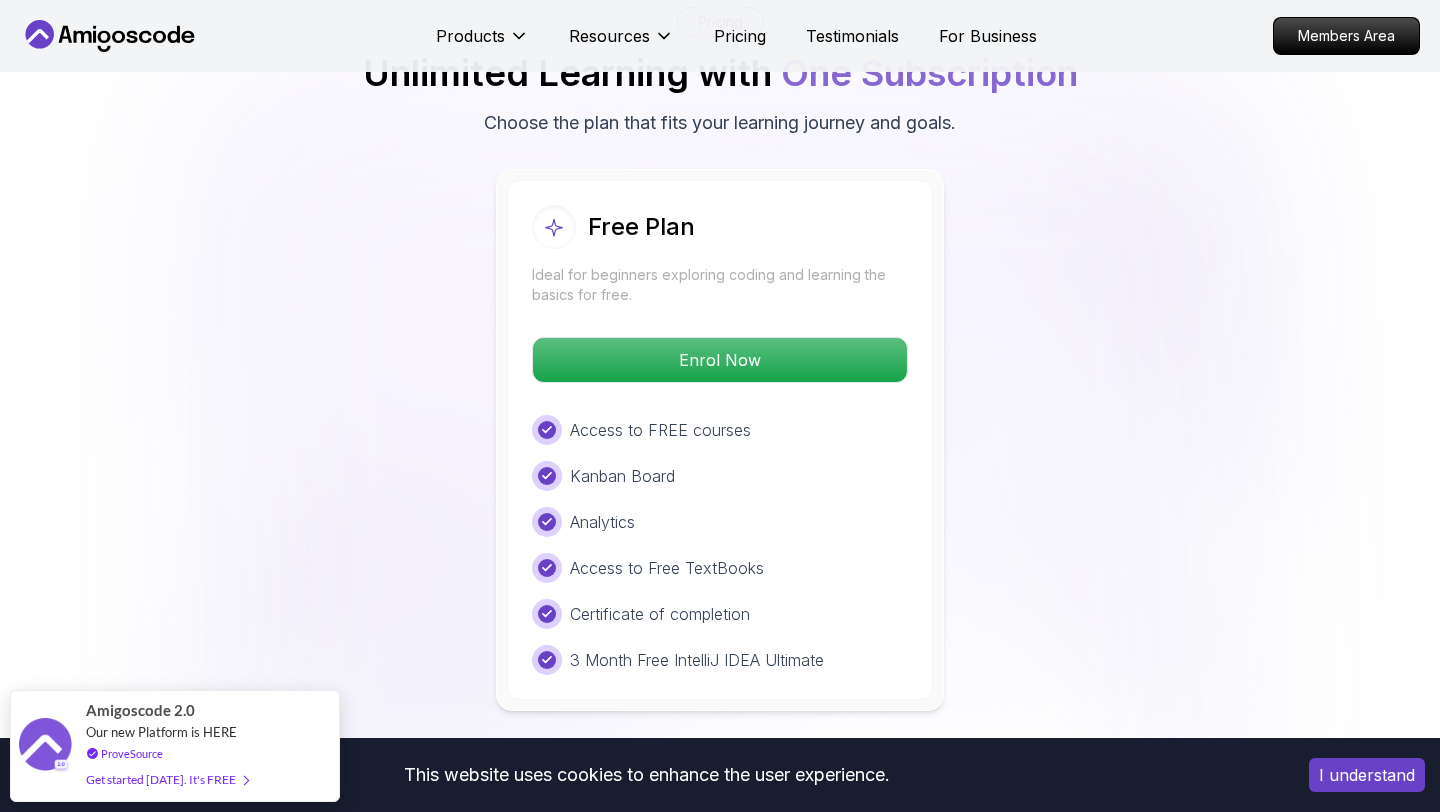 scroll, scrollTop: 4079, scrollLeft: 0, axis: vertical 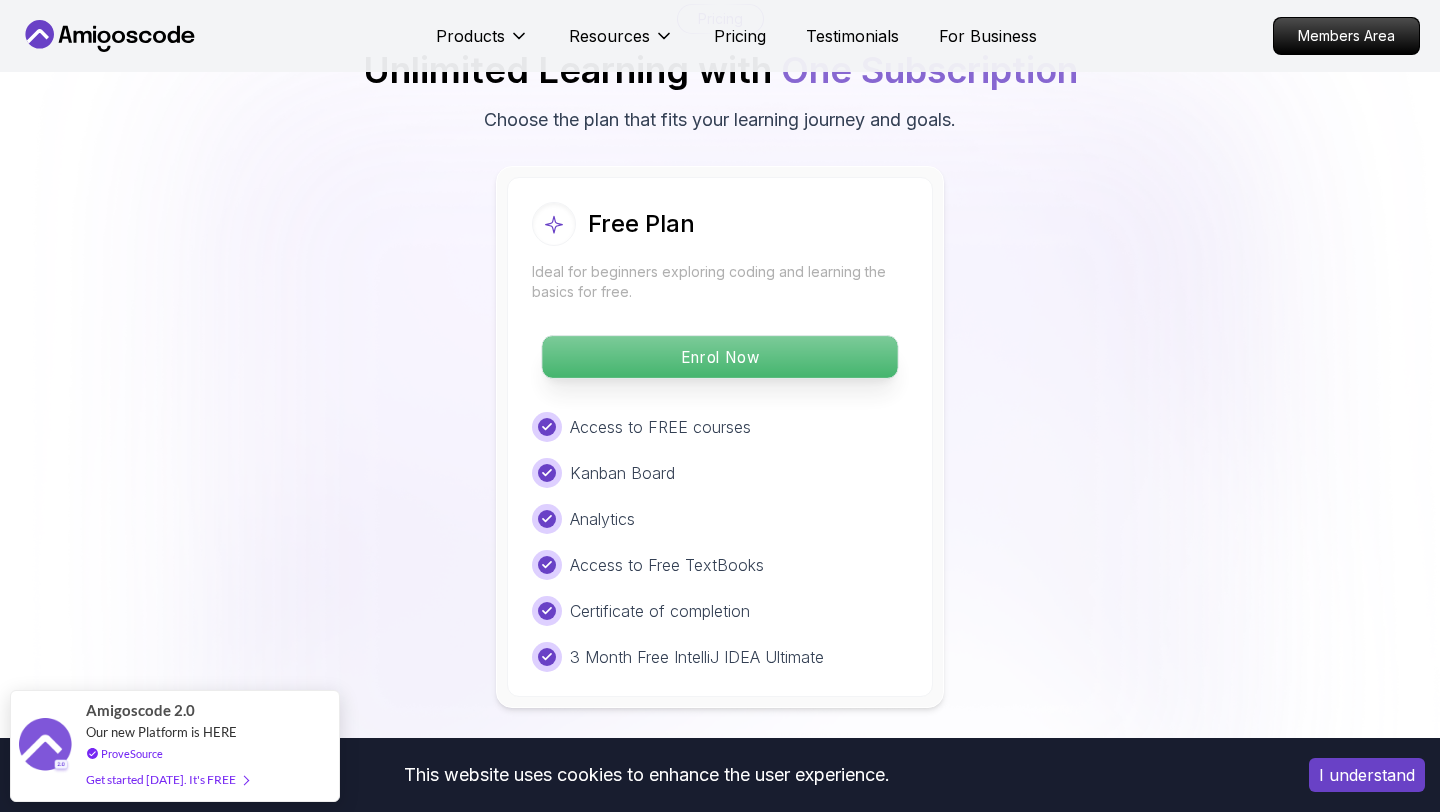 click on "Enrol Now" at bounding box center [719, 357] 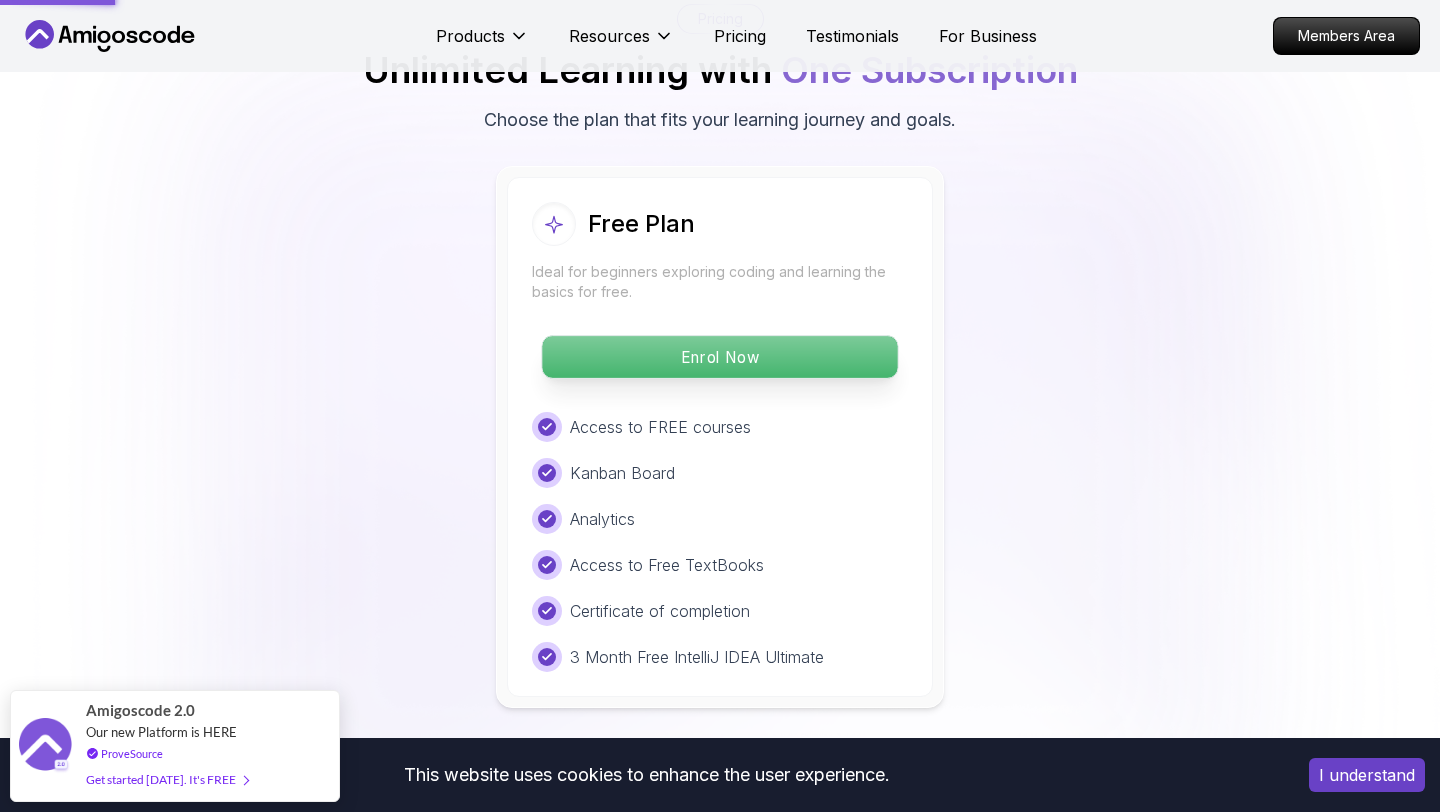 scroll, scrollTop: 0, scrollLeft: 0, axis: both 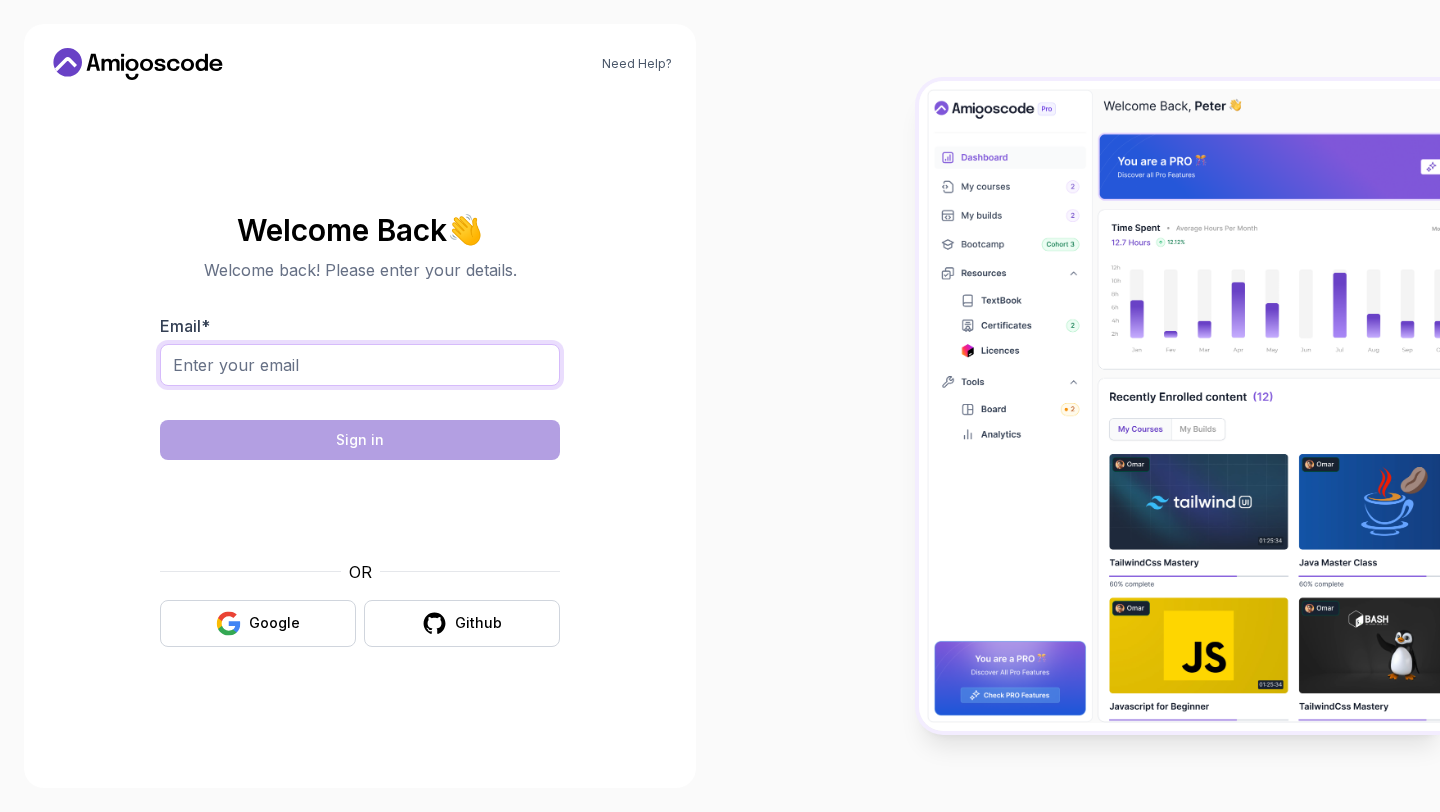 click on "Email *" at bounding box center (360, 365) 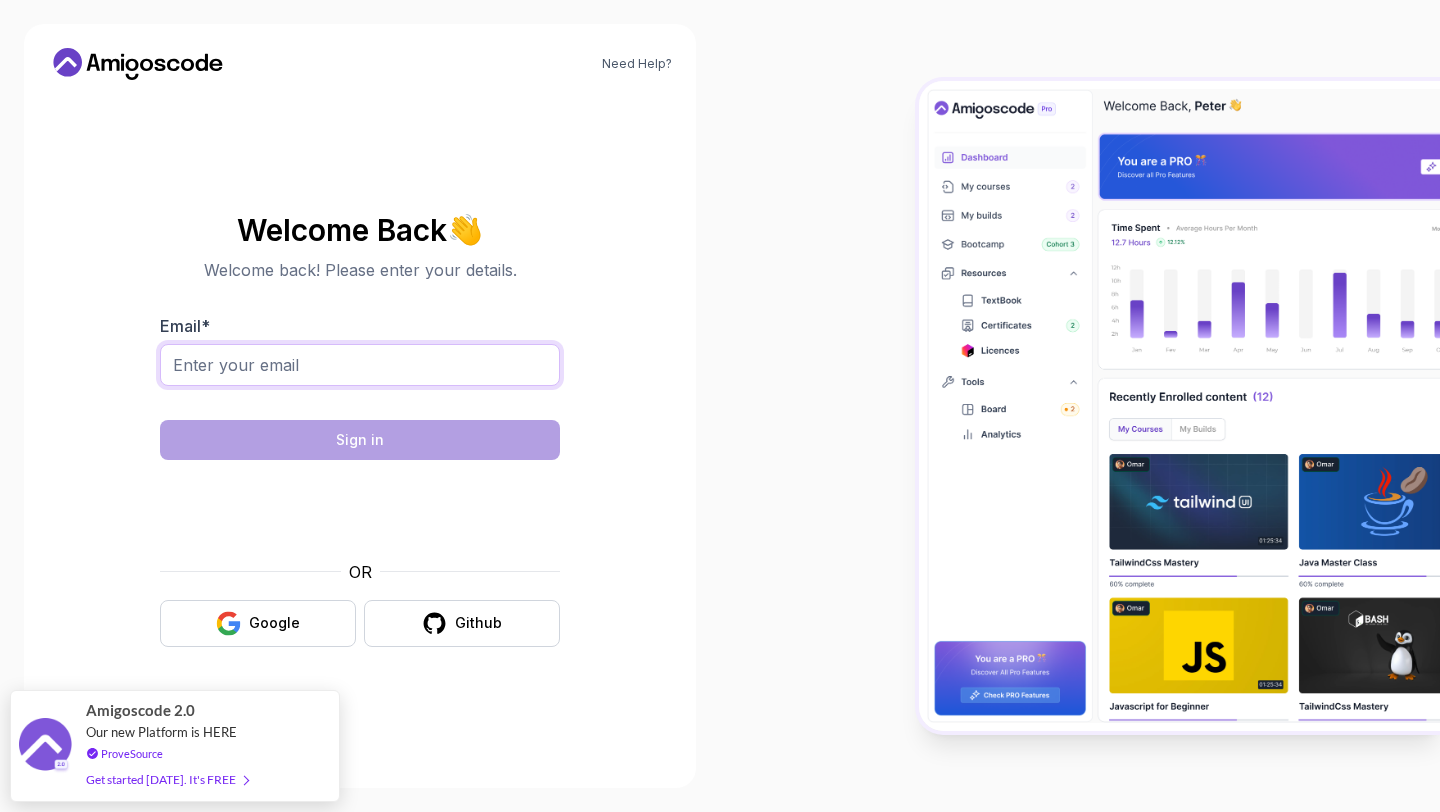 type on "[EMAIL_ADDRESS][DOMAIN_NAME]" 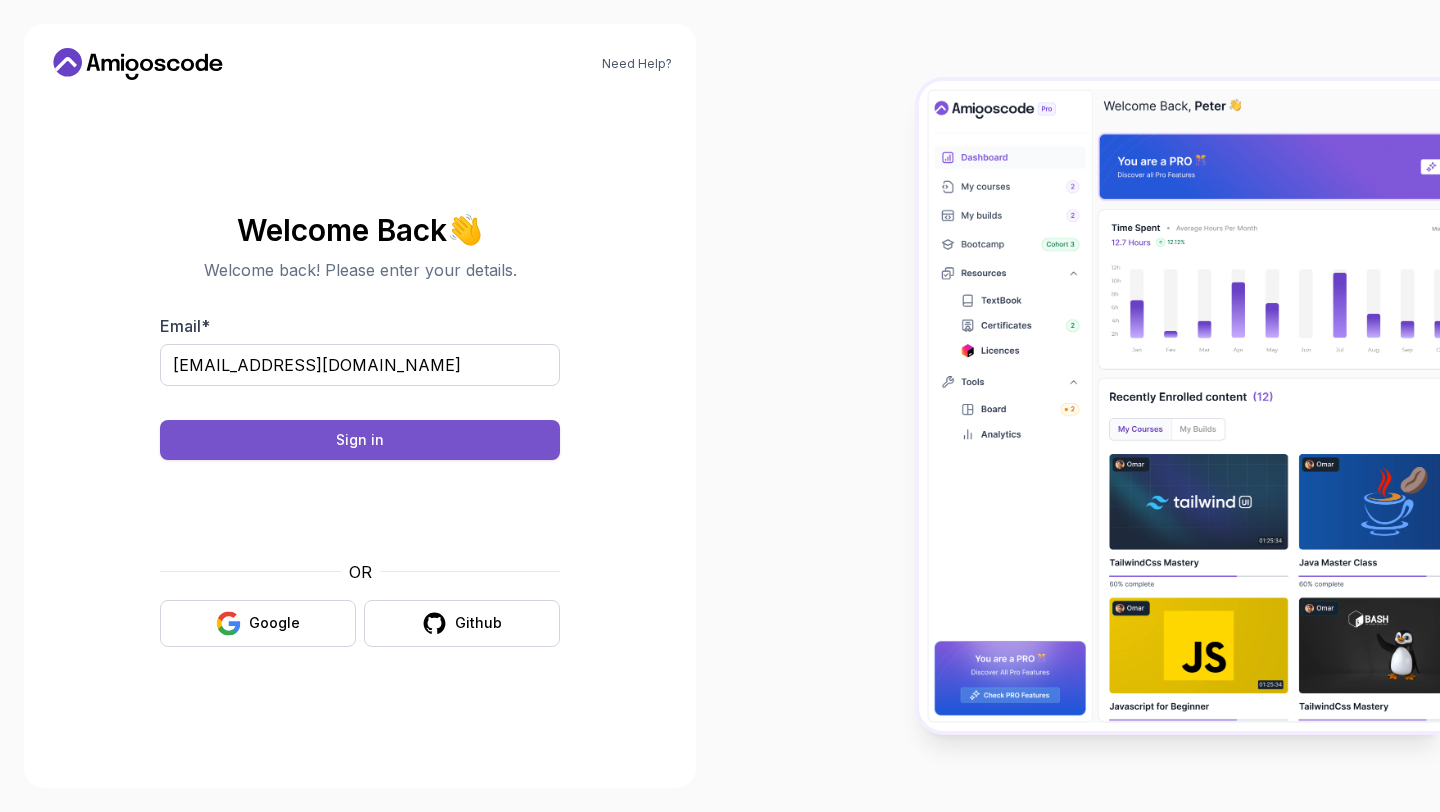 click on "Sign in" at bounding box center [360, 440] 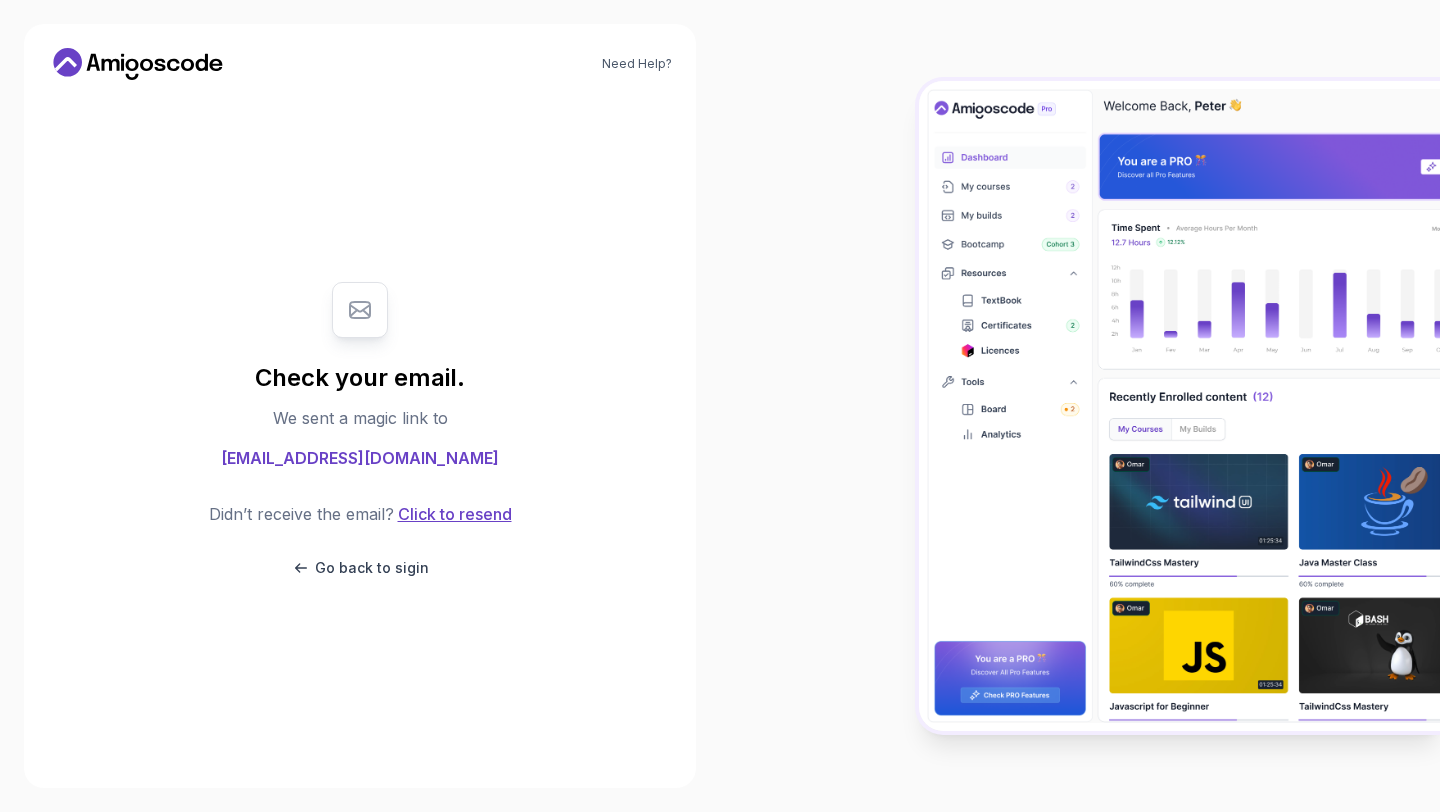 click on "Click to resend" at bounding box center (453, 514) 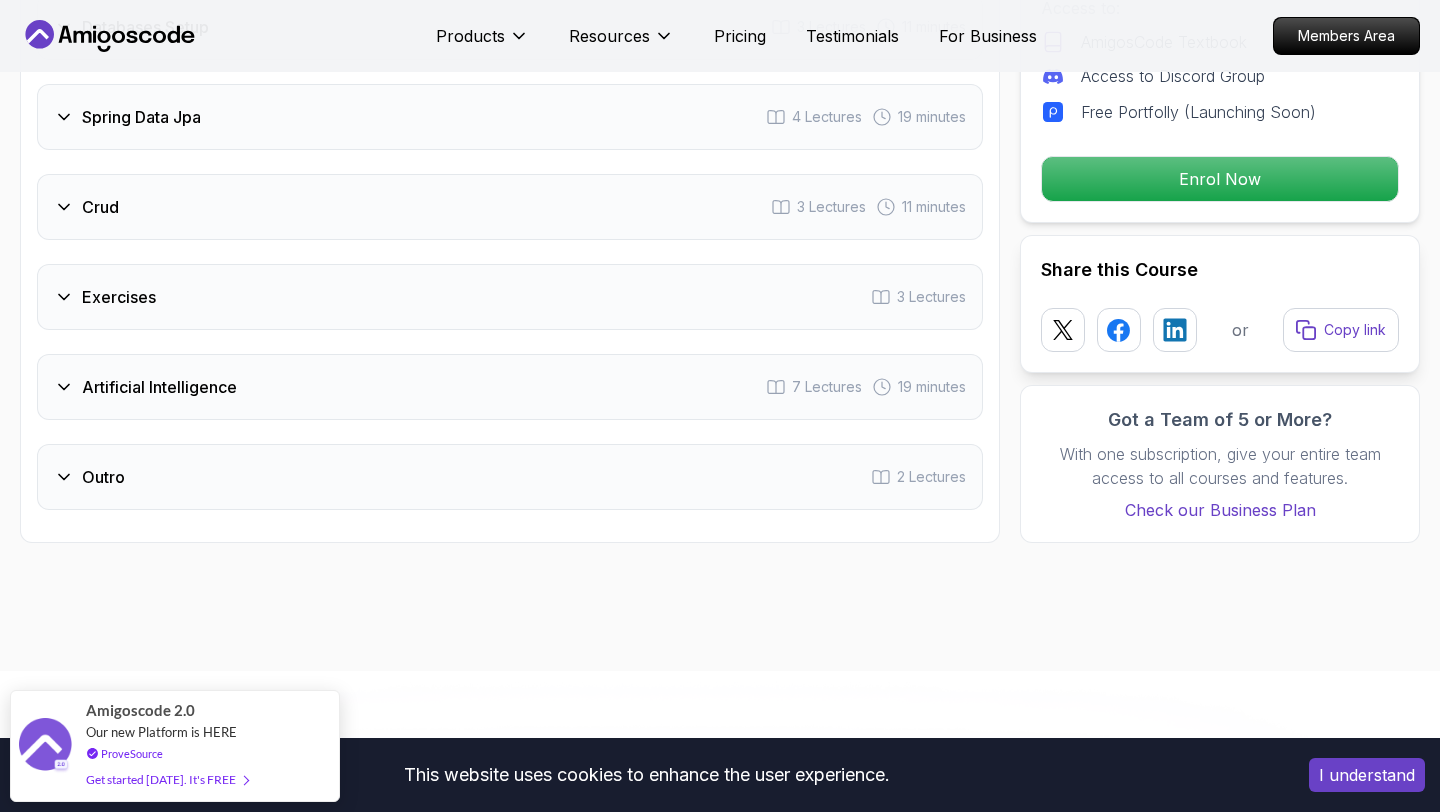 scroll, scrollTop: 3283, scrollLeft: 0, axis: vertical 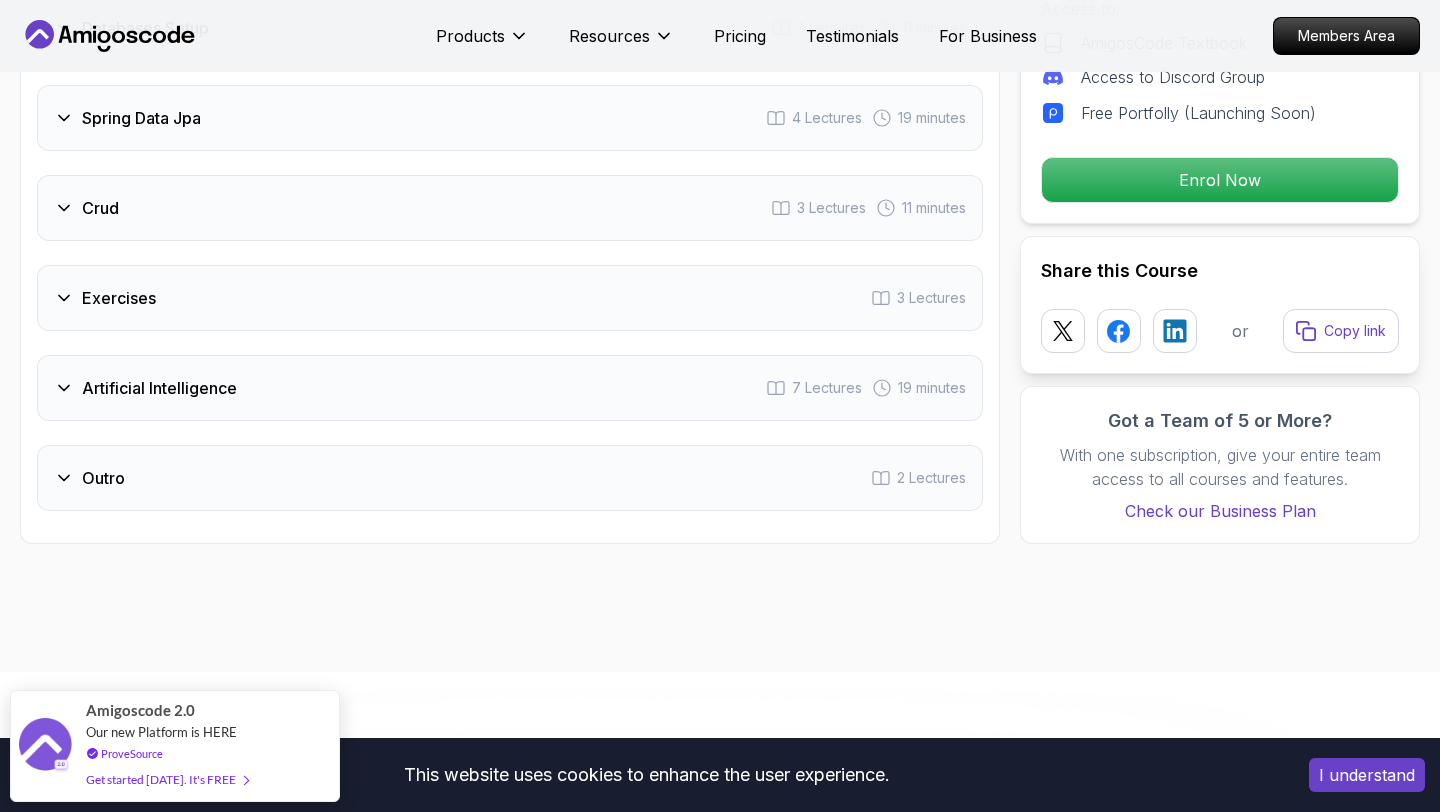 click on "Artificial Intelligence 7   Lectures     19 minutes" at bounding box center [510, 388] 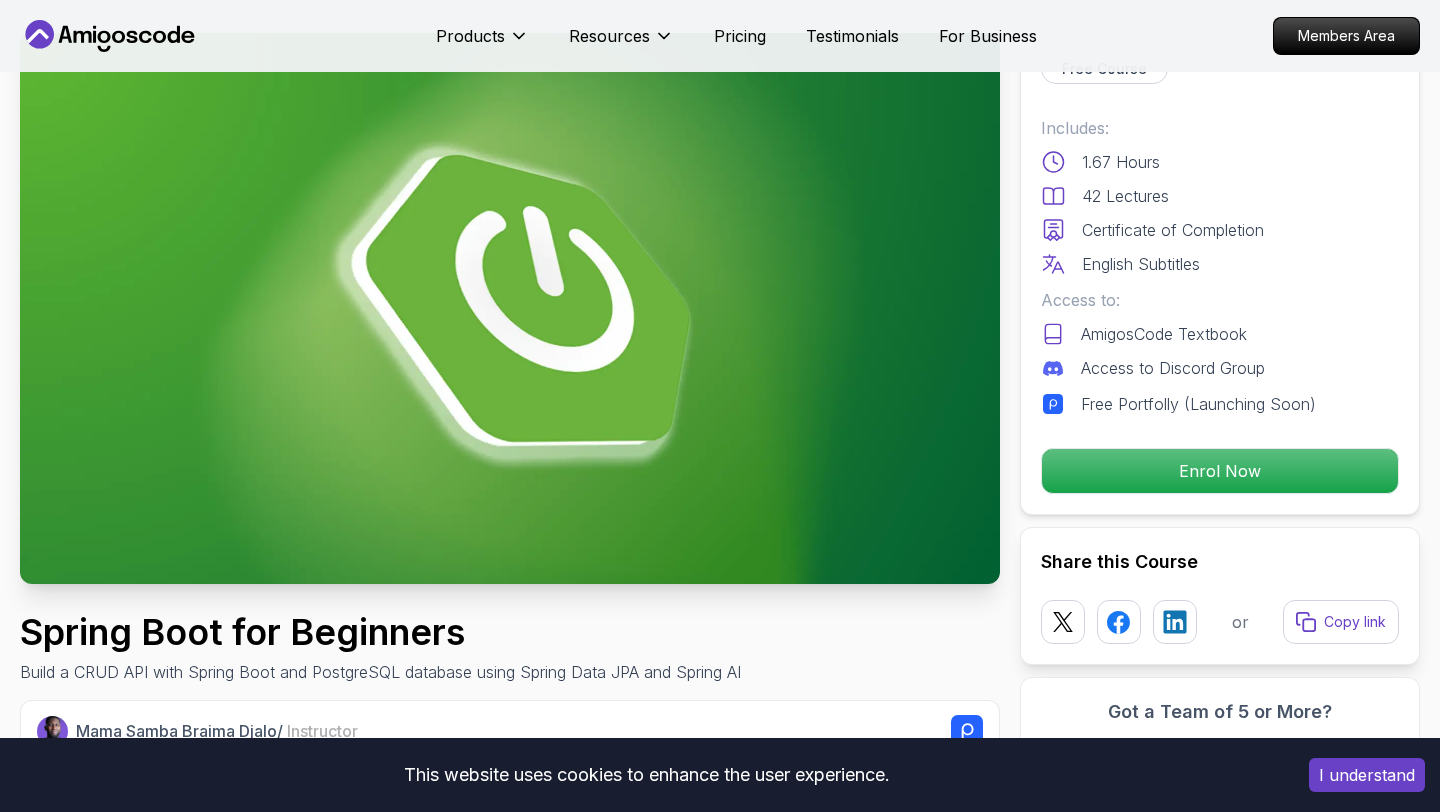 scroll, scrollTop: 0, scrollLeft: 0, axis: both 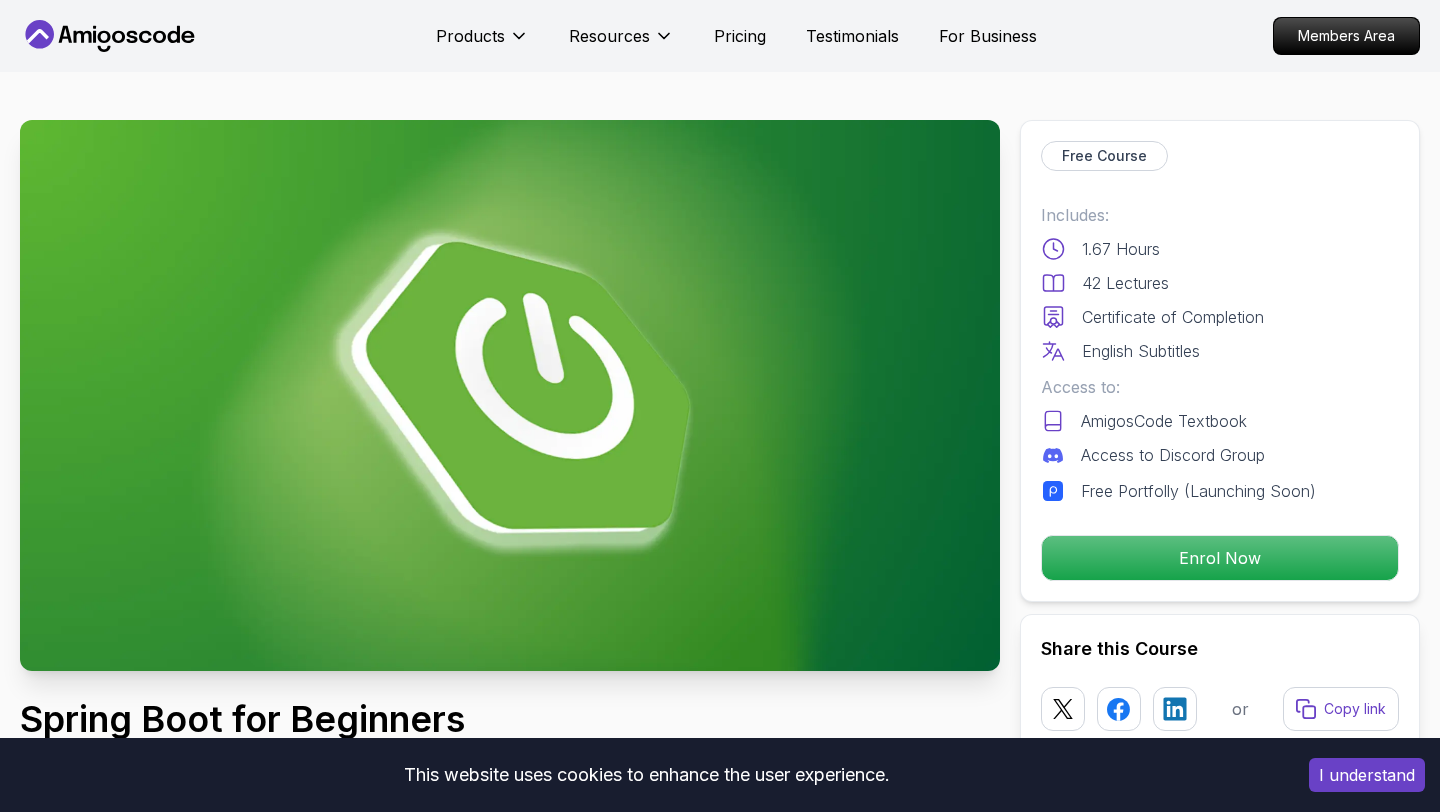 click 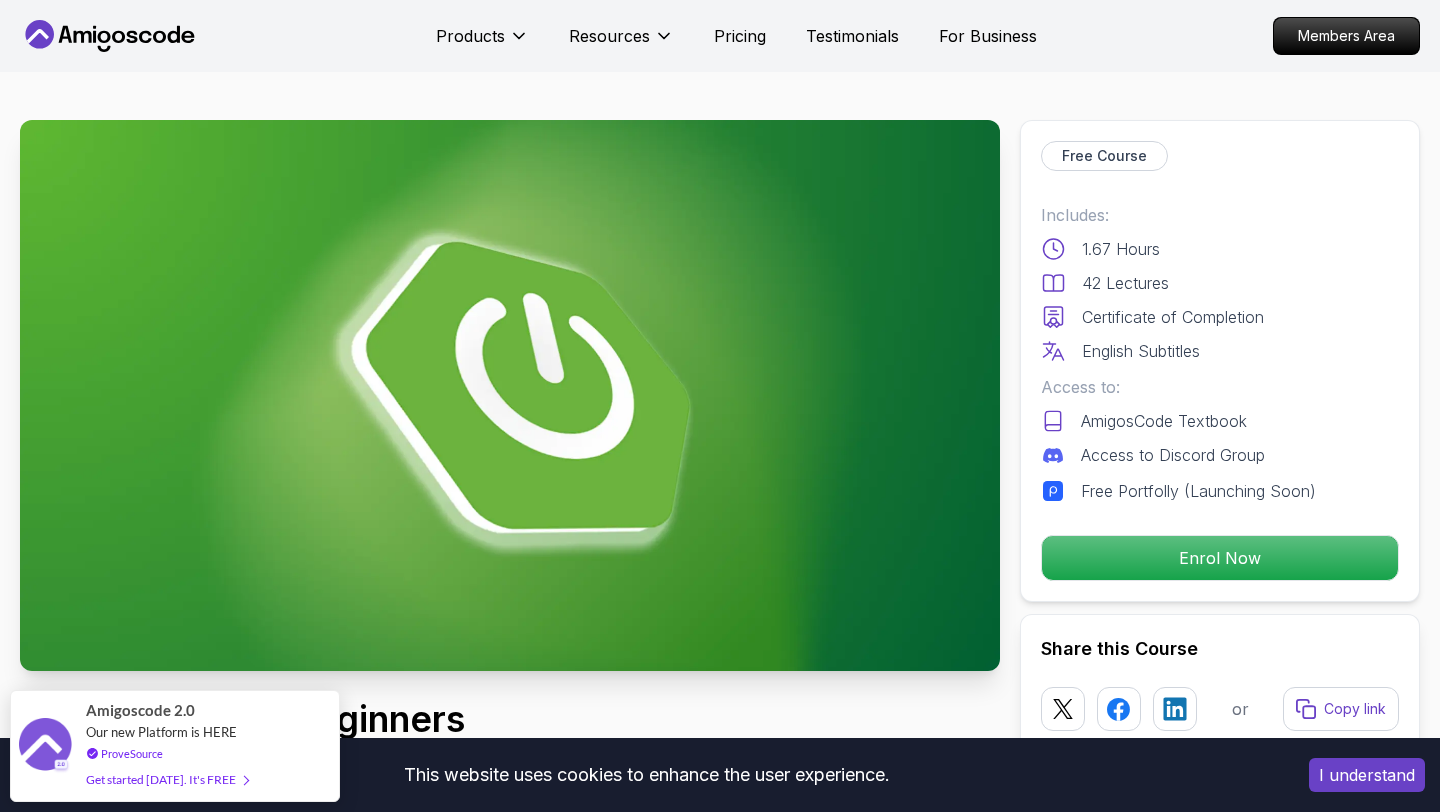 click 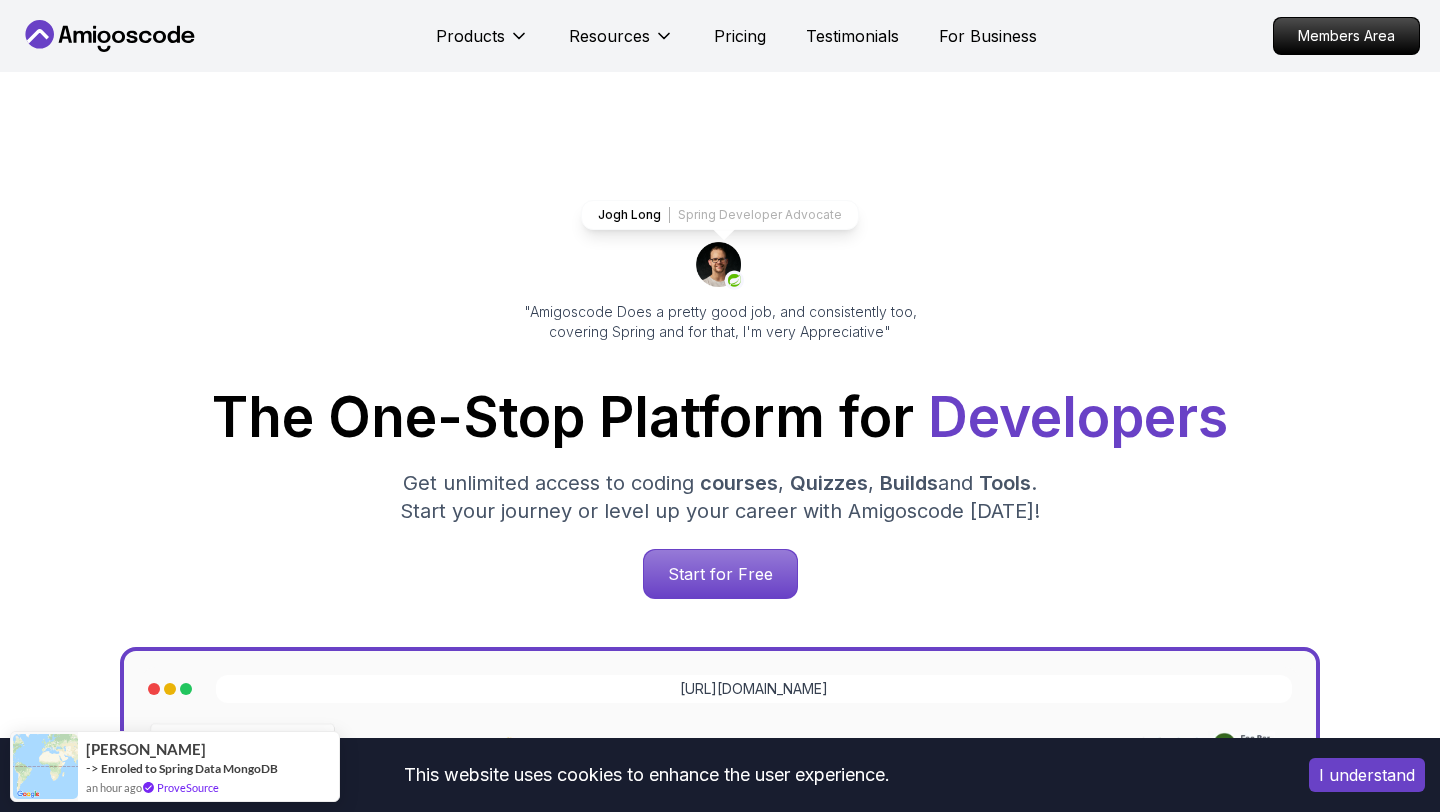 scroll, scrollTop: 0, scrollLeft: 0, axis: both 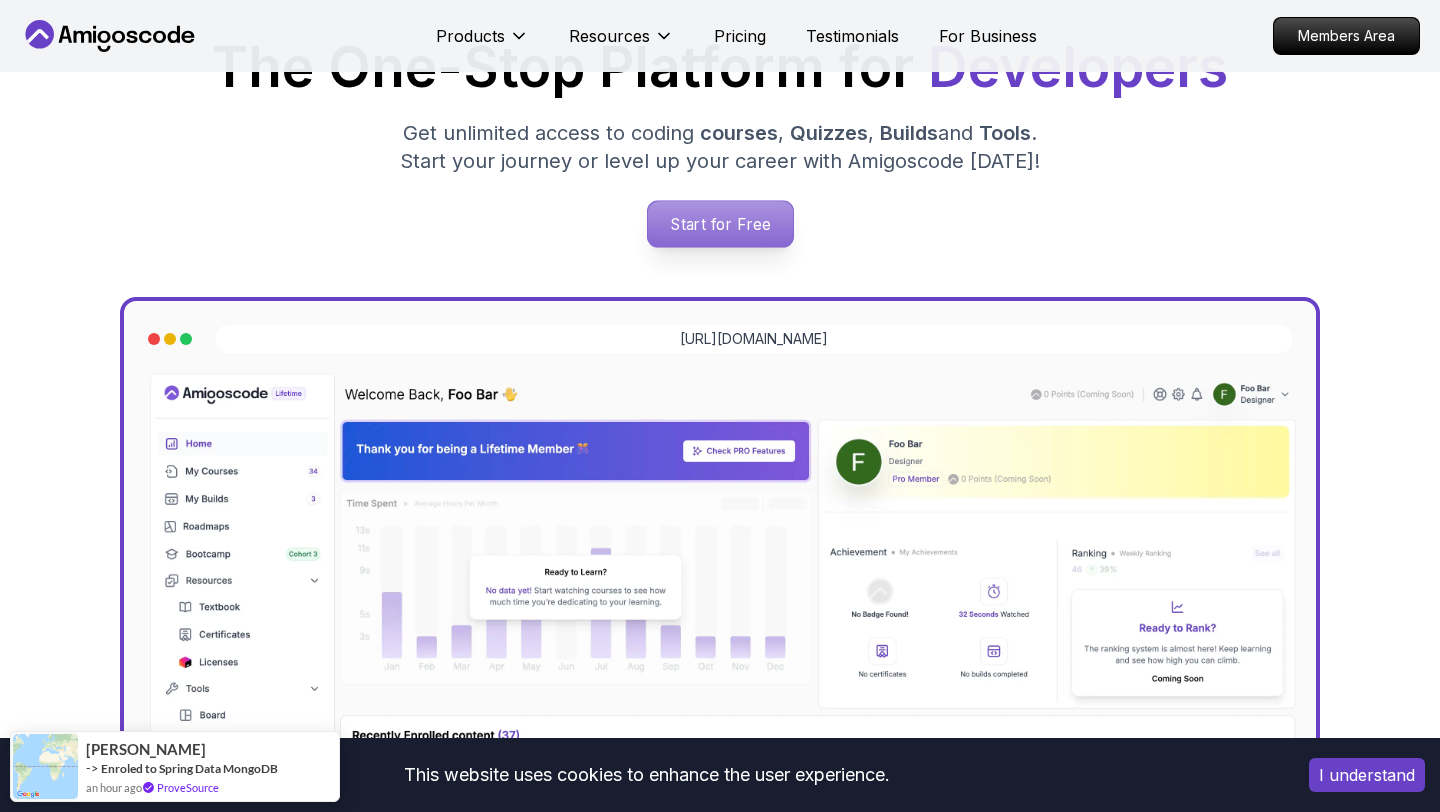 click on "Start for Free" at bounding box center [719, 224] 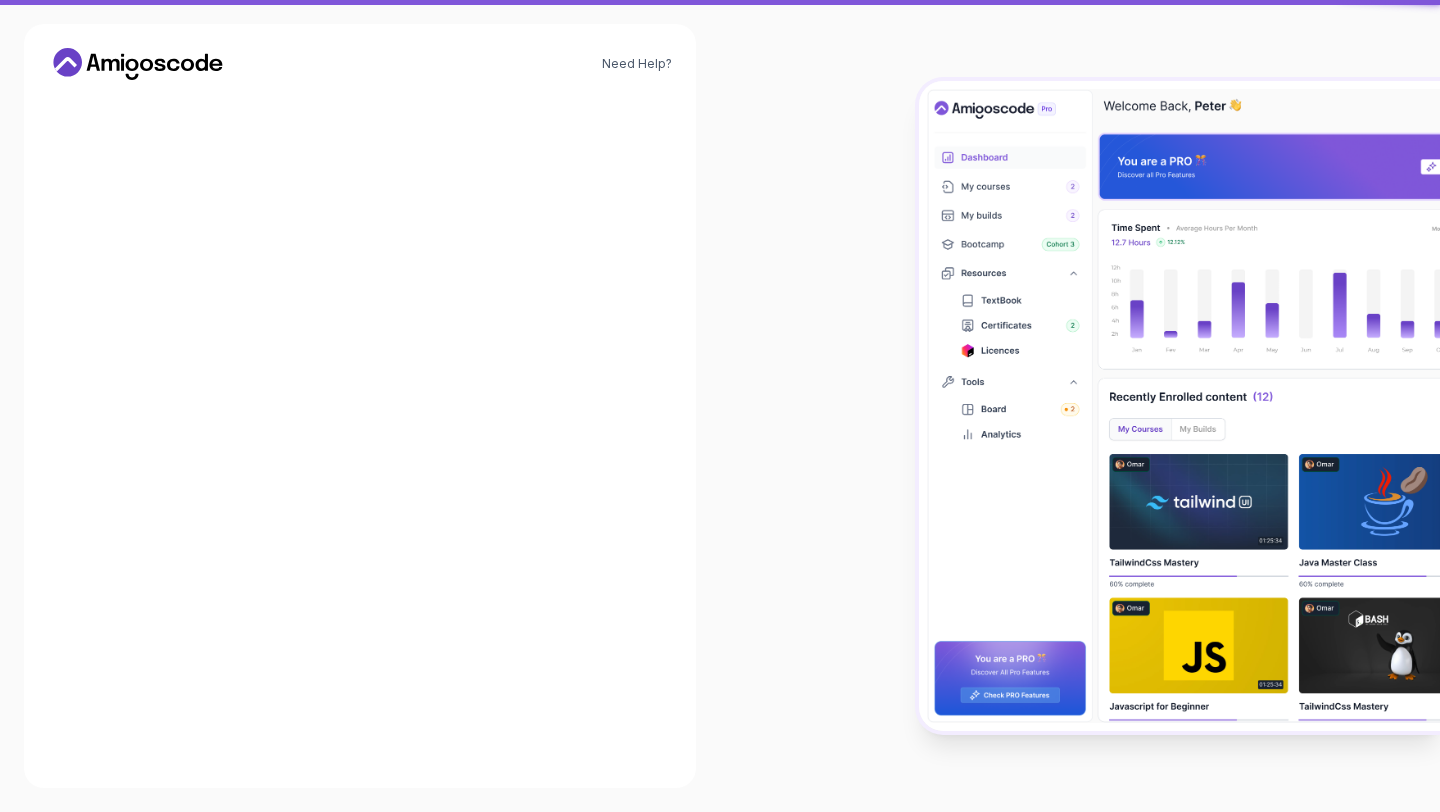 scroll, scrollTop: 0, scrollLeft: 0, axis: both 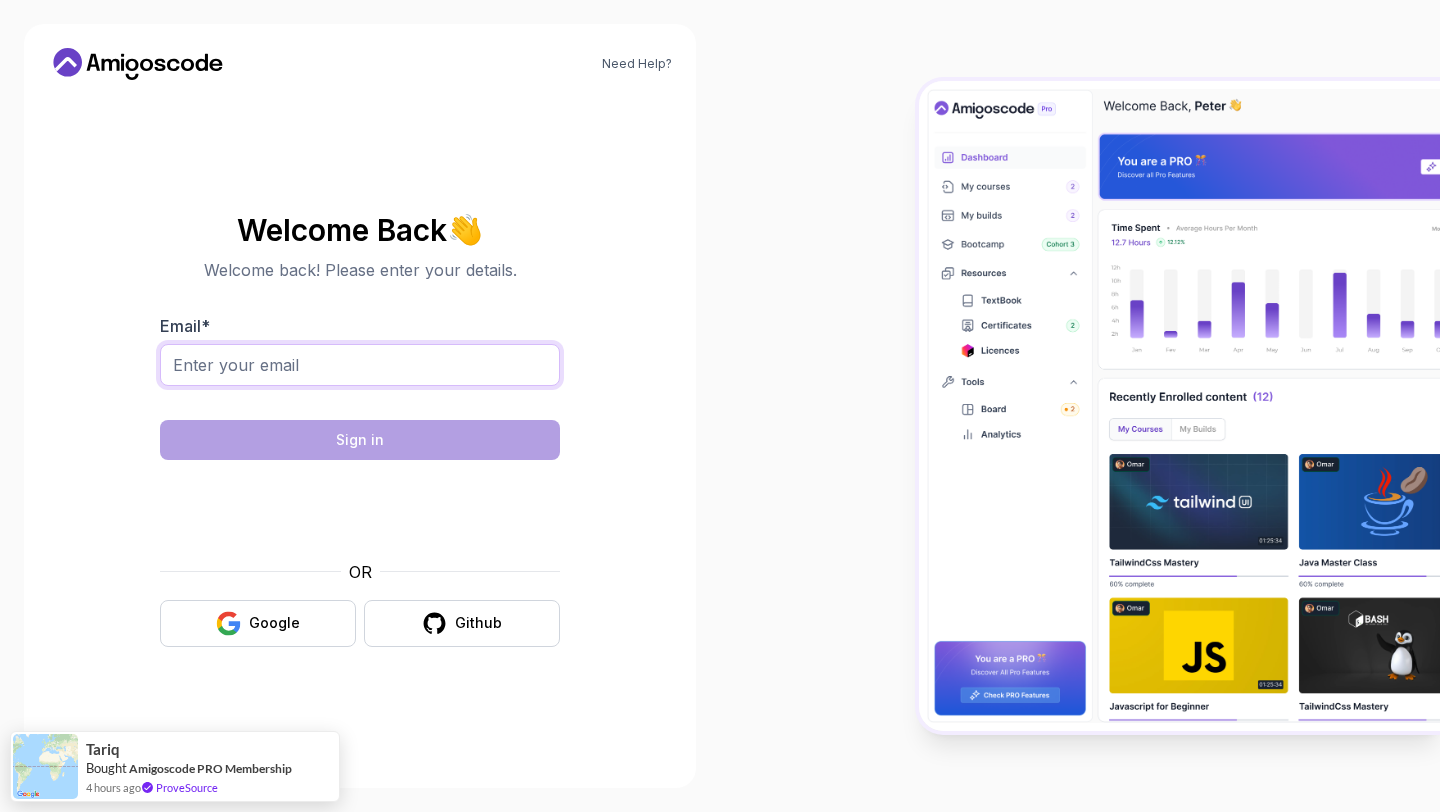 click on "Email *" at bounding box center [360, 365] 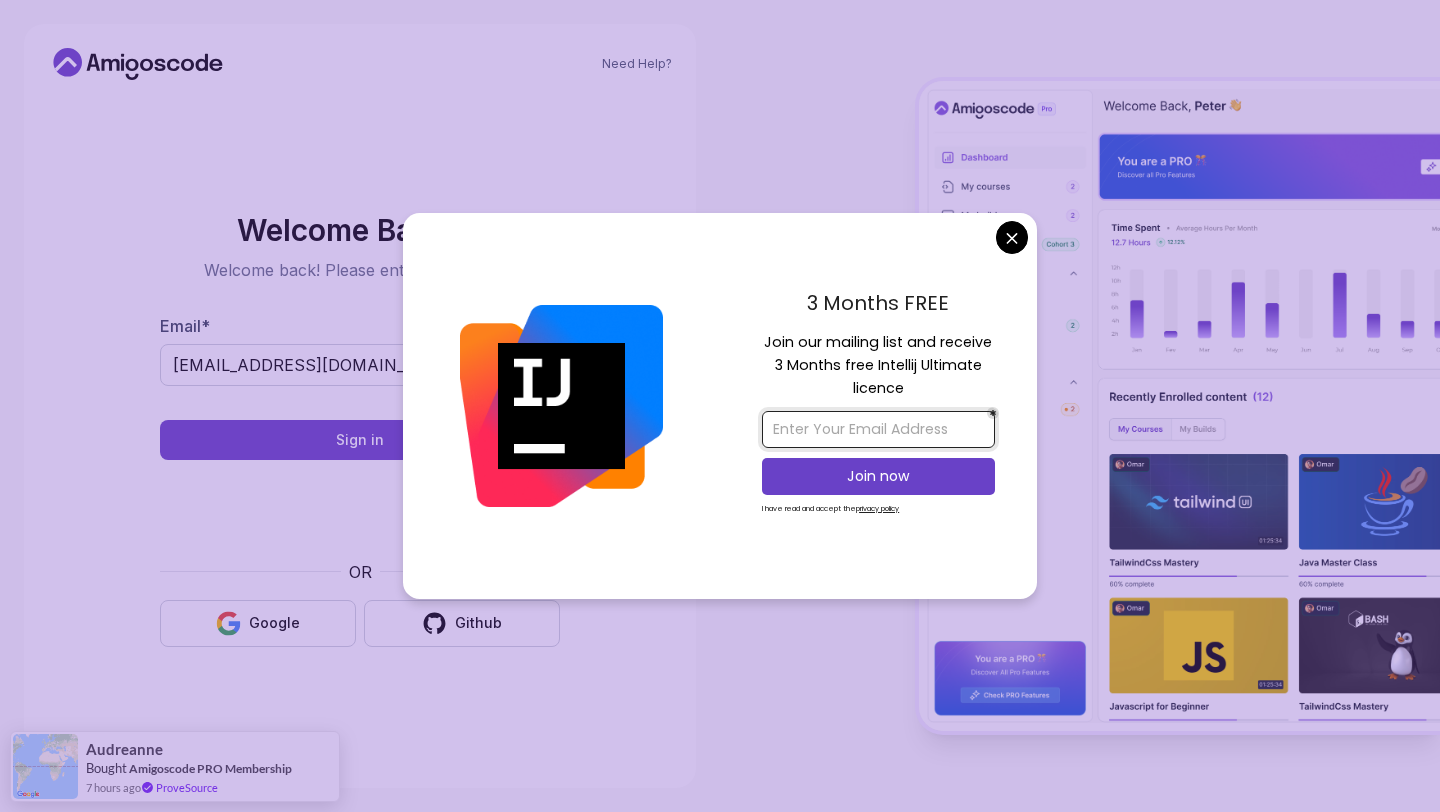click at bounding box center (878, 429) 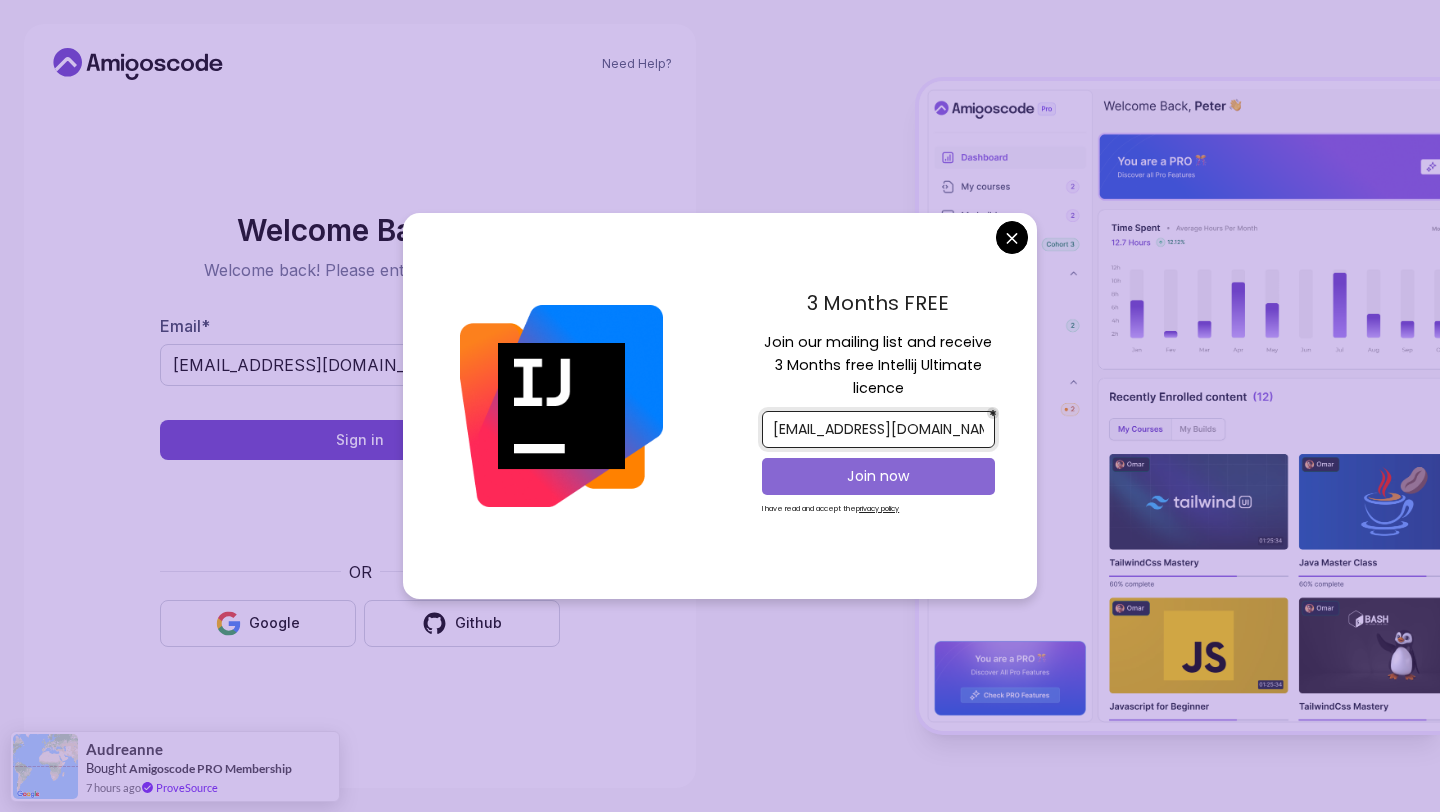click on "Join now" at bounding box center [878, 476] 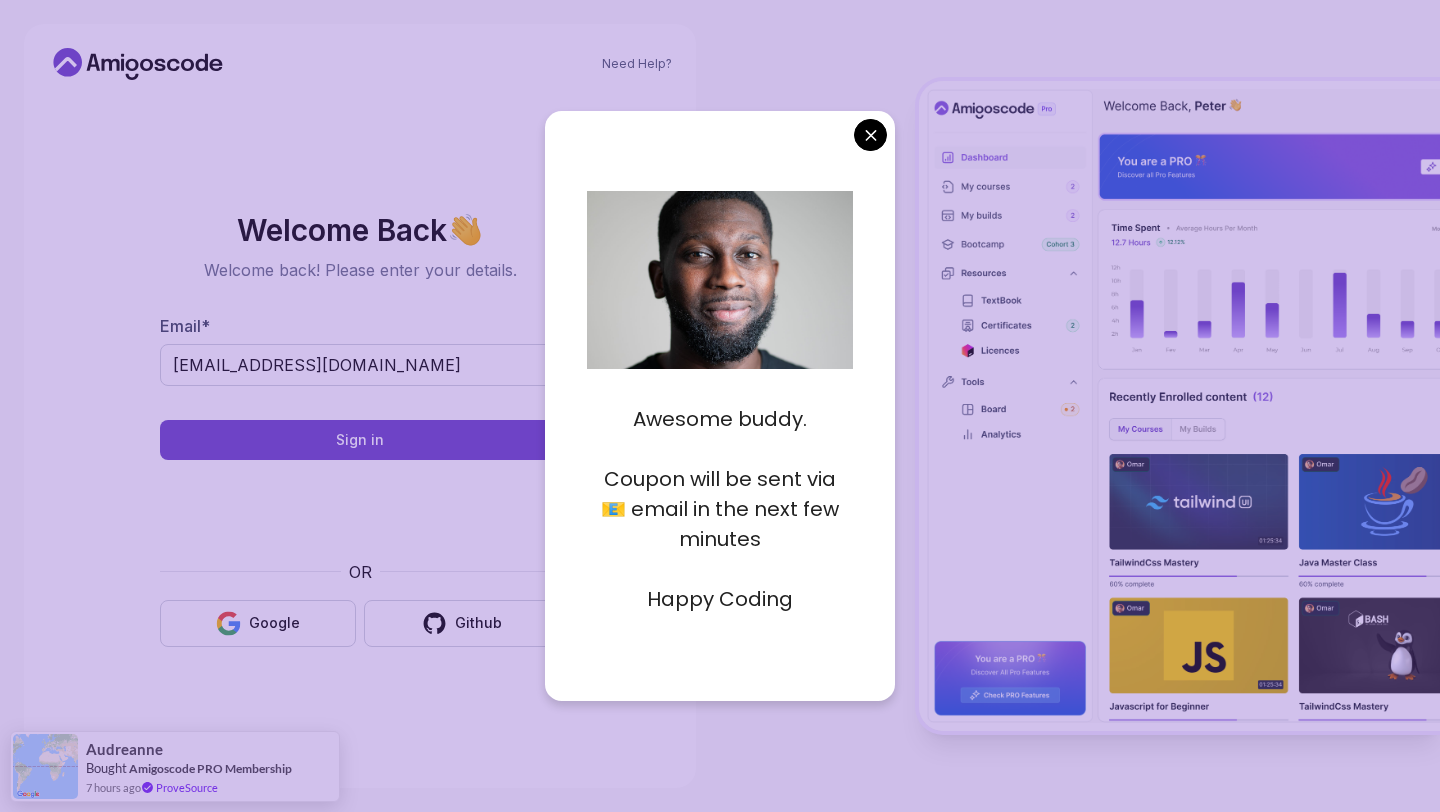 click on "Need Help? Welcome Back 👋 Welcome back! Please enter your details. Email * akhlaque26894@gmail.com Sign in OR Google Github
Audreanne Bought   Amigoscode PRO Membership 7 hours ago     ProveSource" at bounding box center [720, 406] 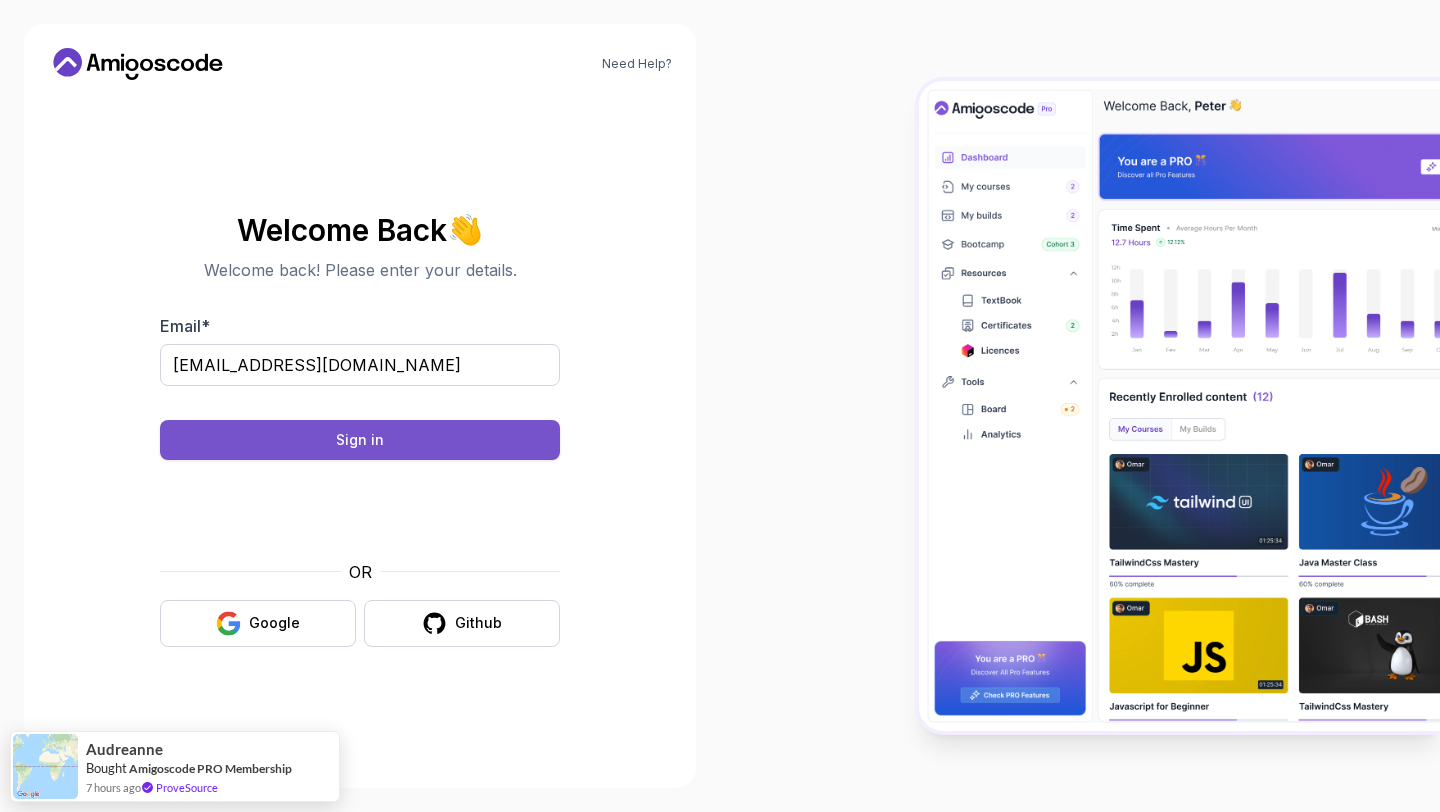 click on "Sign in" at bounding box center (360, 440) 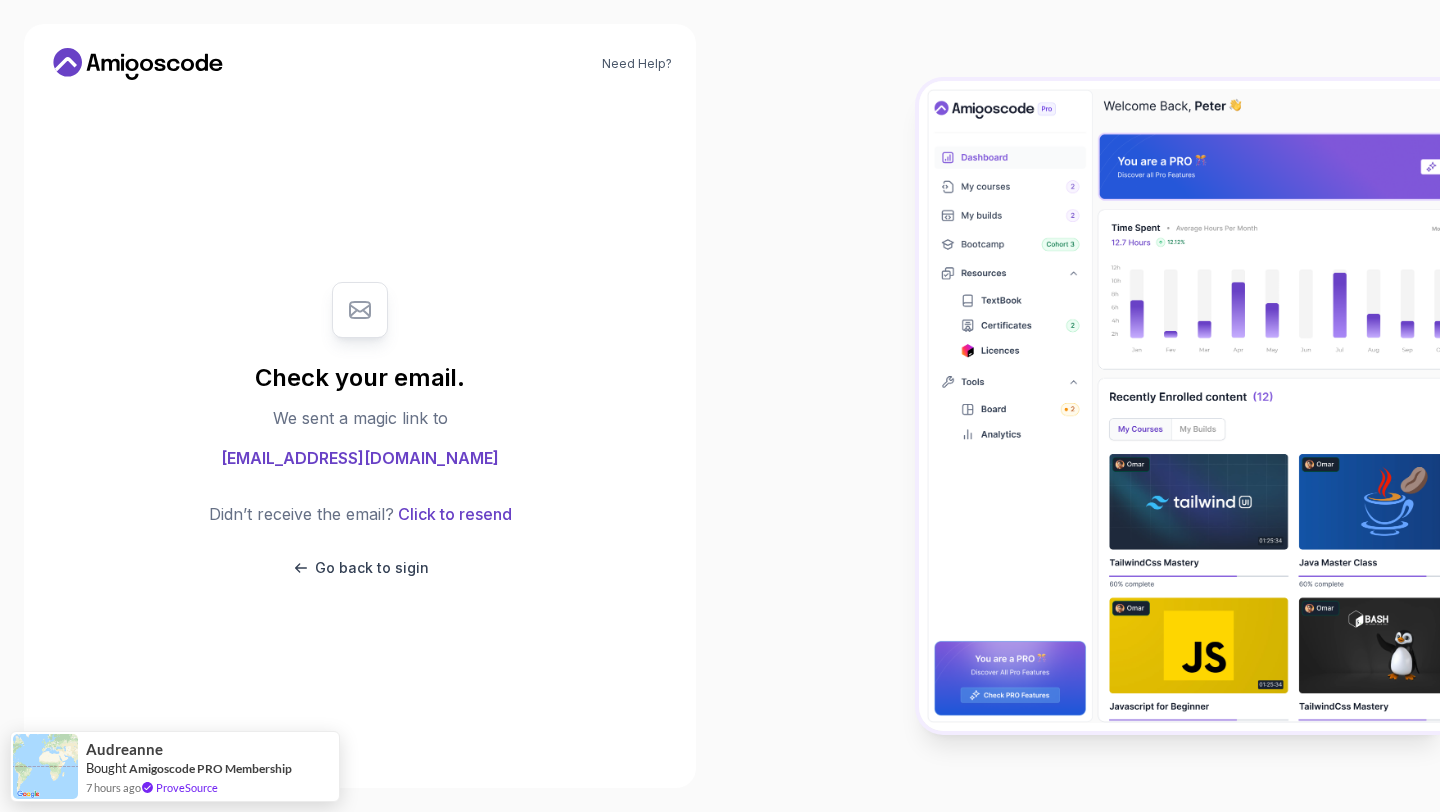 click 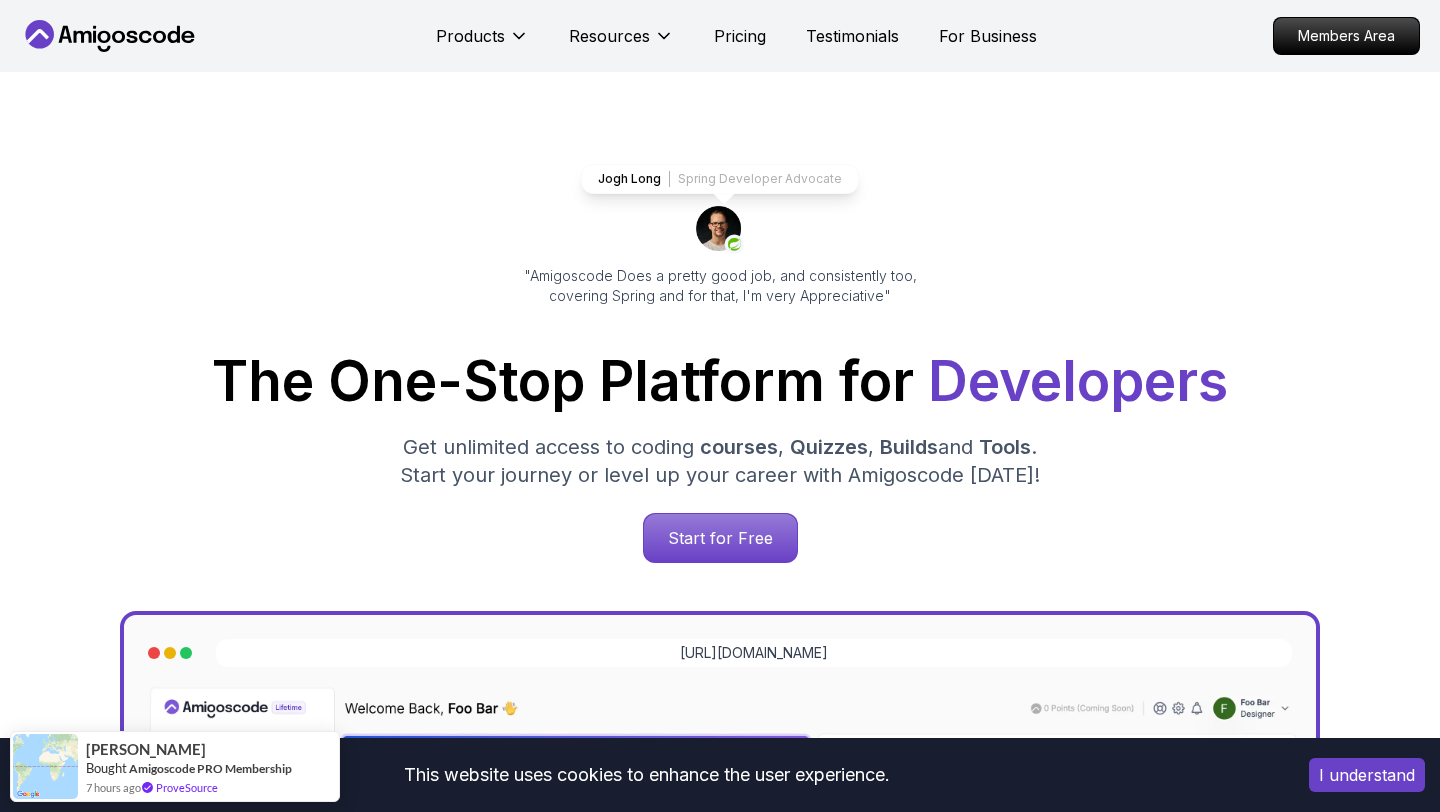 scroll, scrollTop: 0, scrollLeft: 0, axis: both 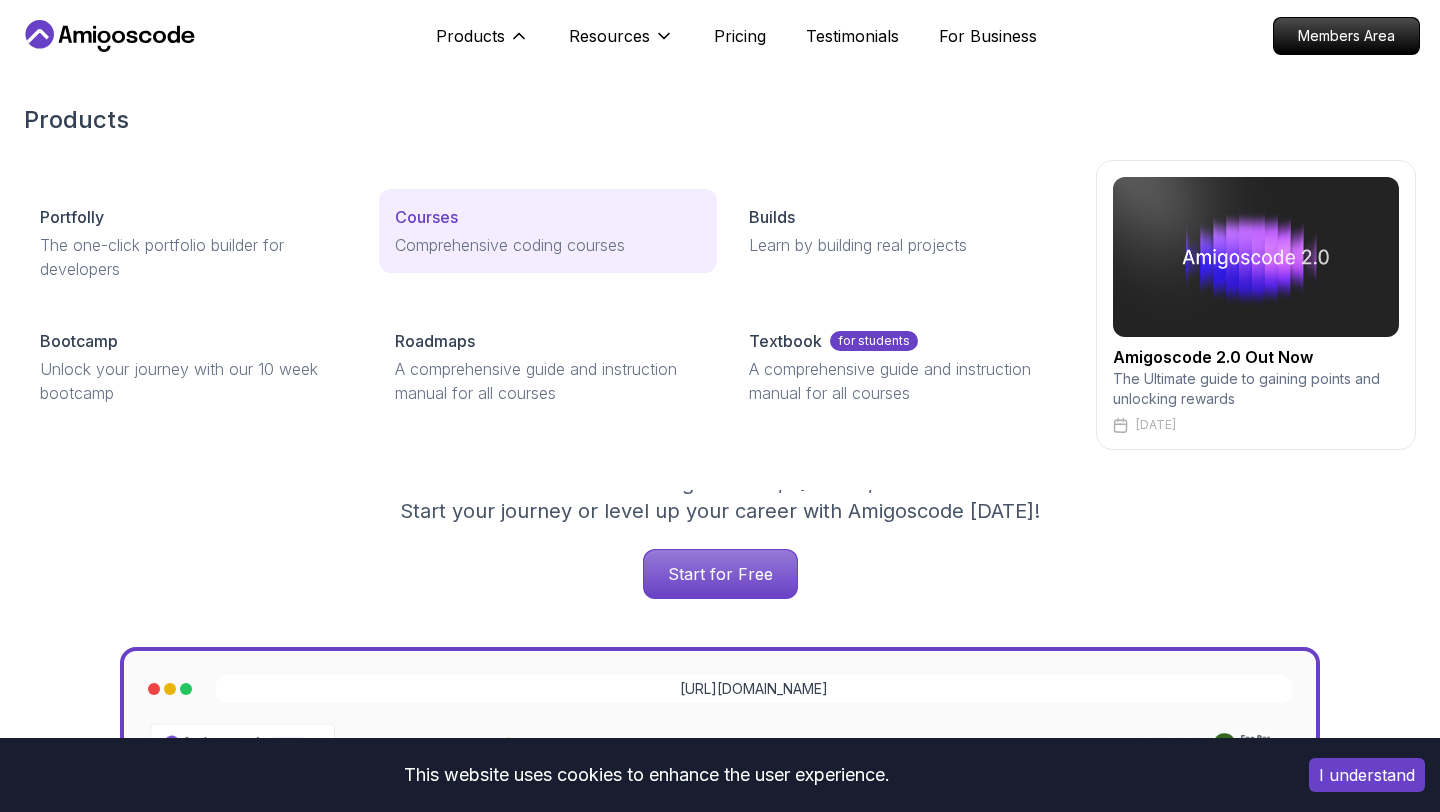 click on "Courses" at bounding box center (426, 217) 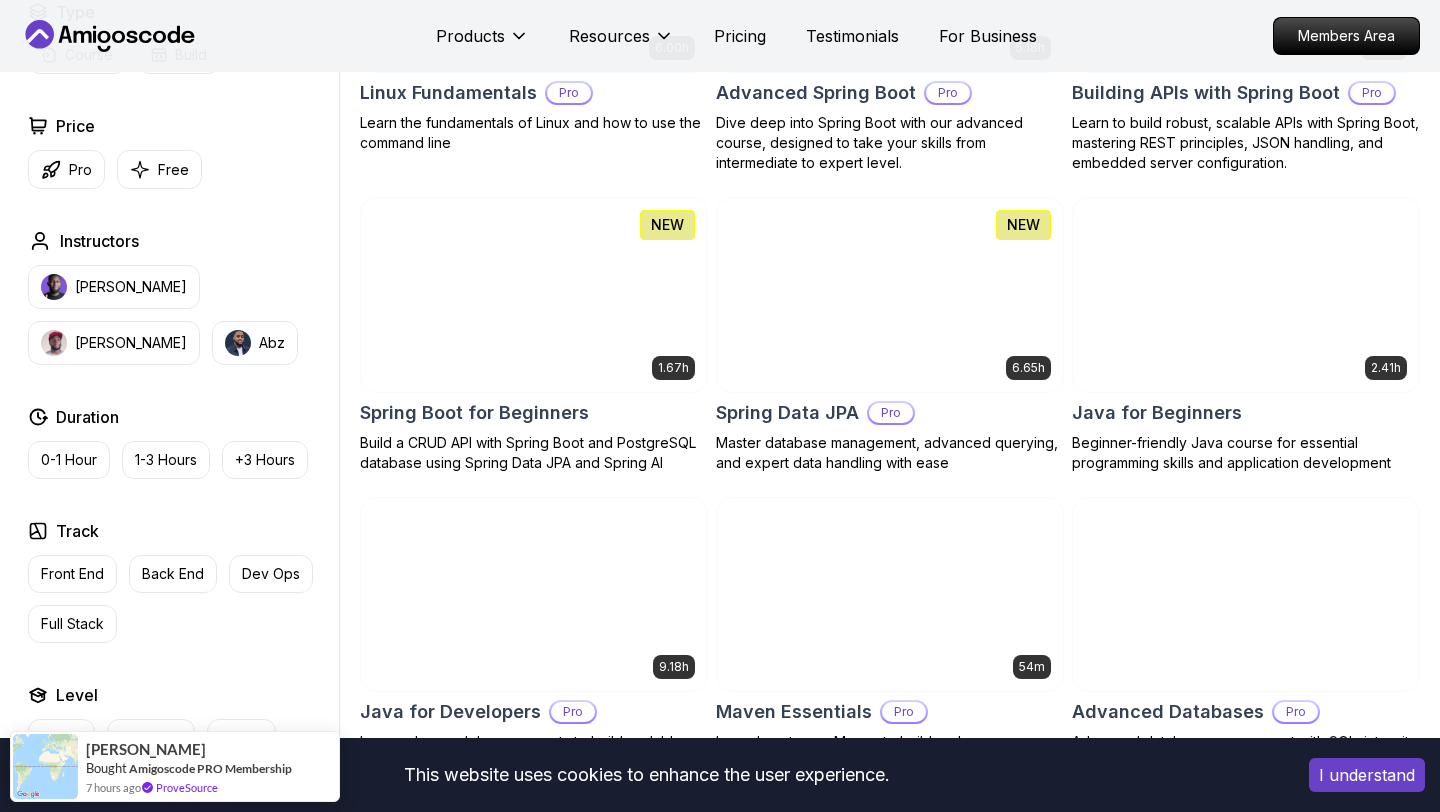scroll, scrollTop: 752, scrollLeft: 0, axis: vertical 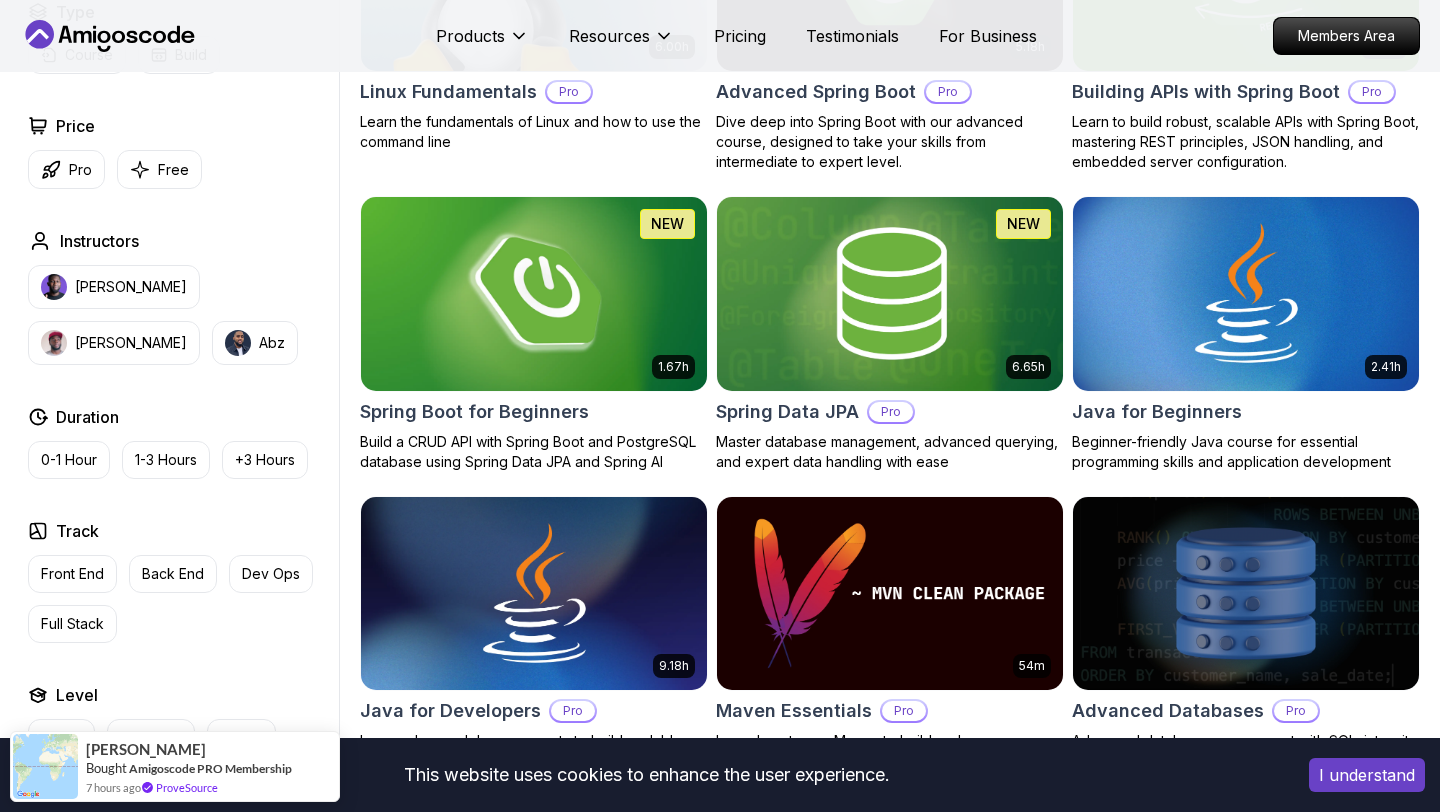 click at bounding box center (533, 293) 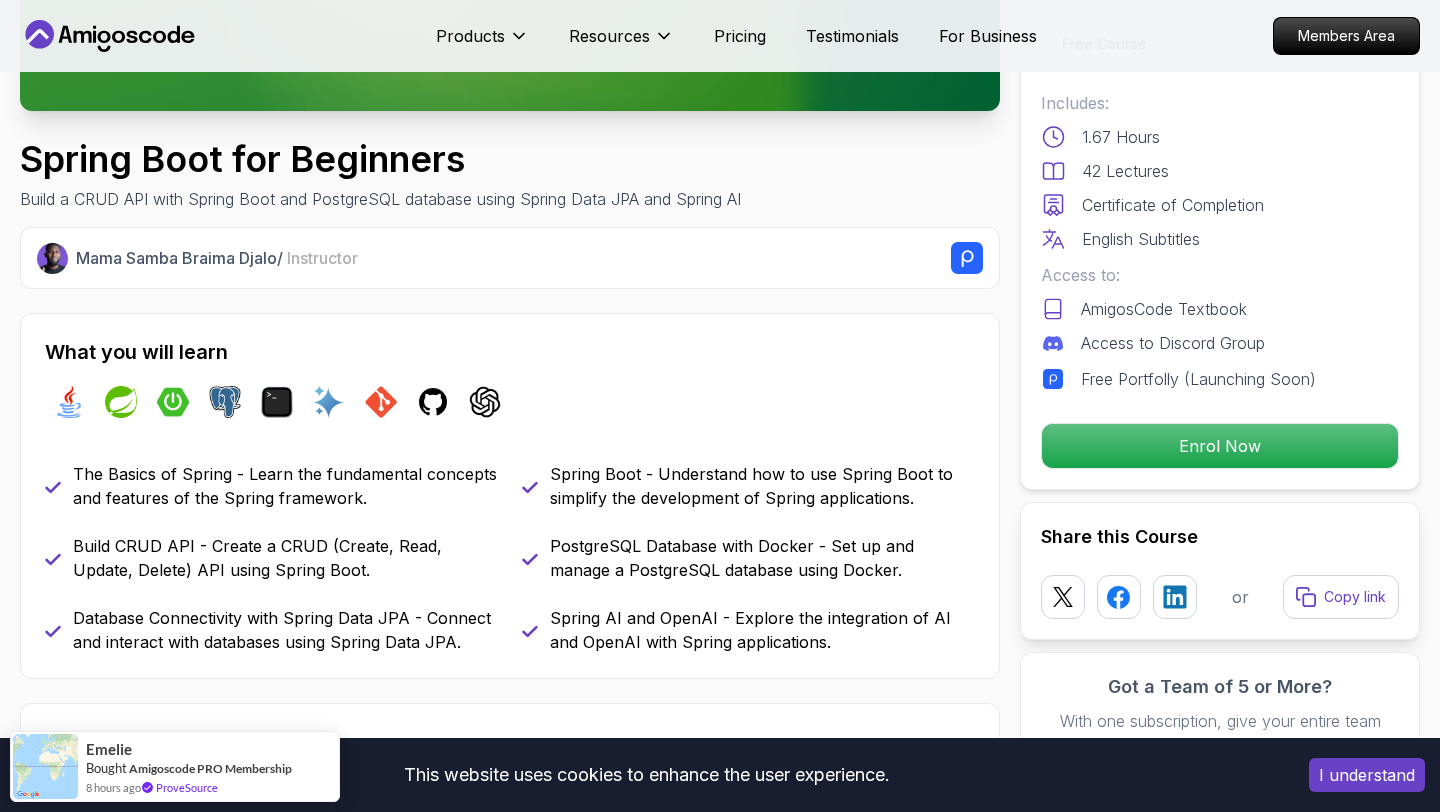 scroll, scrollTop: 0, scrollLeft: 0, axis: both 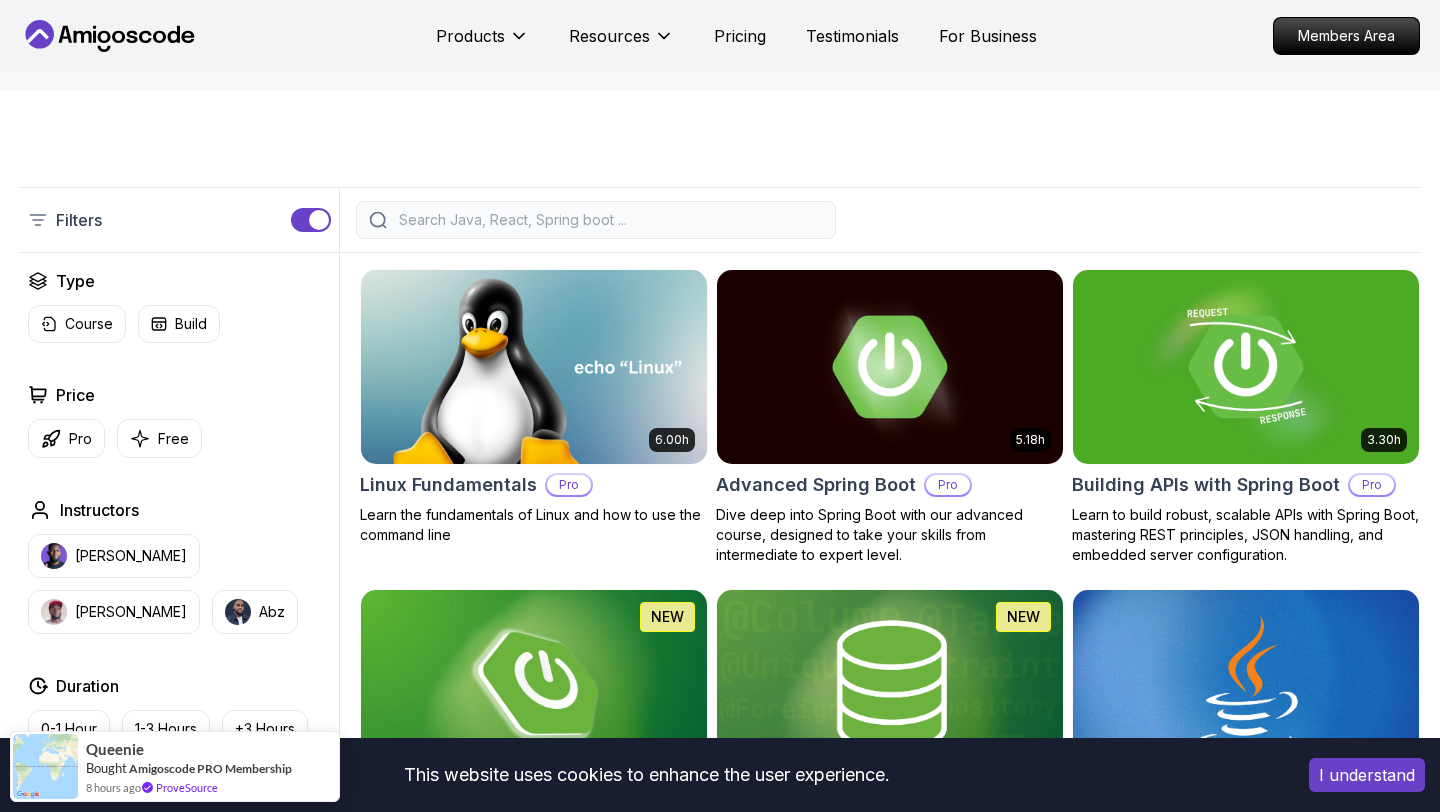 click at bounding box center [609, 220] 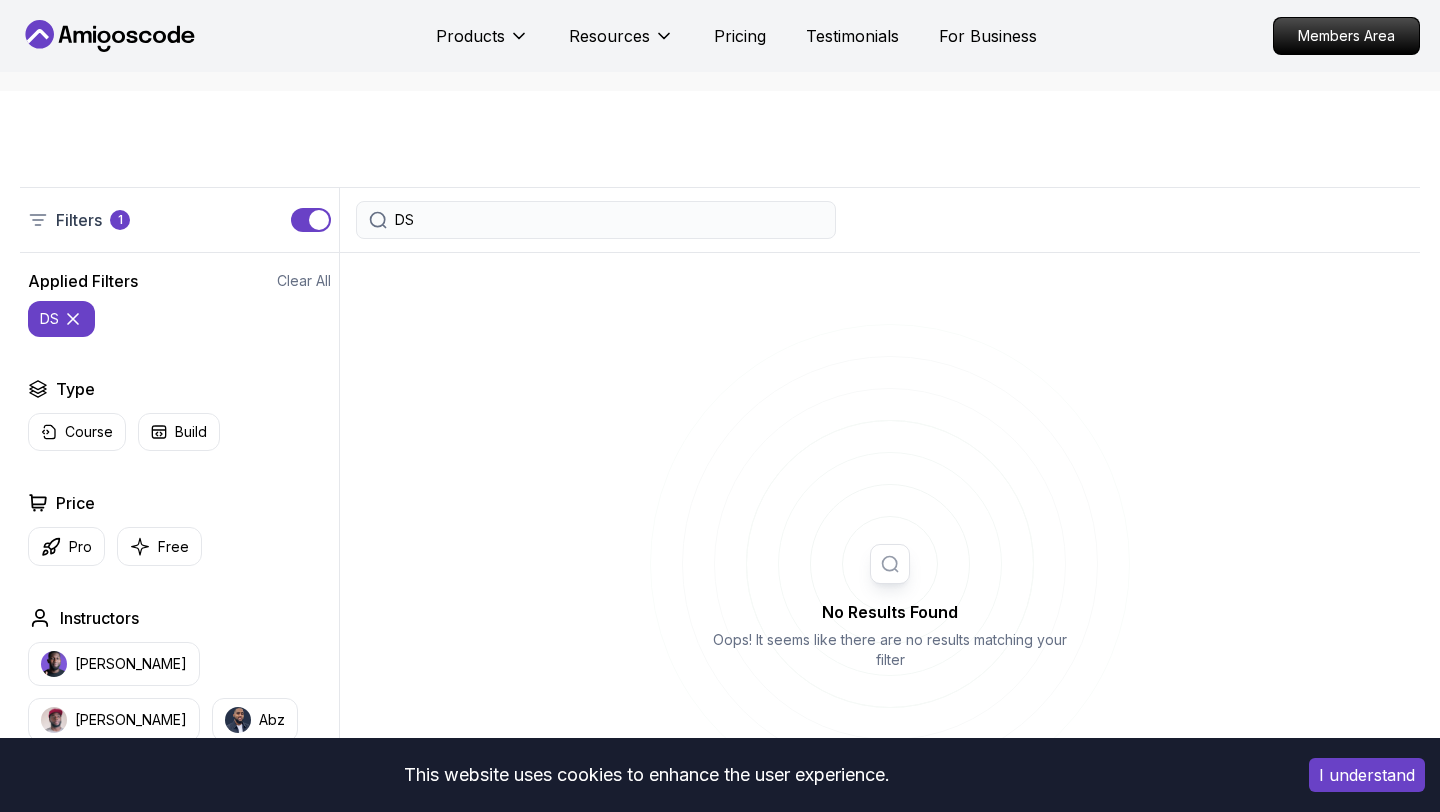 type on "D" 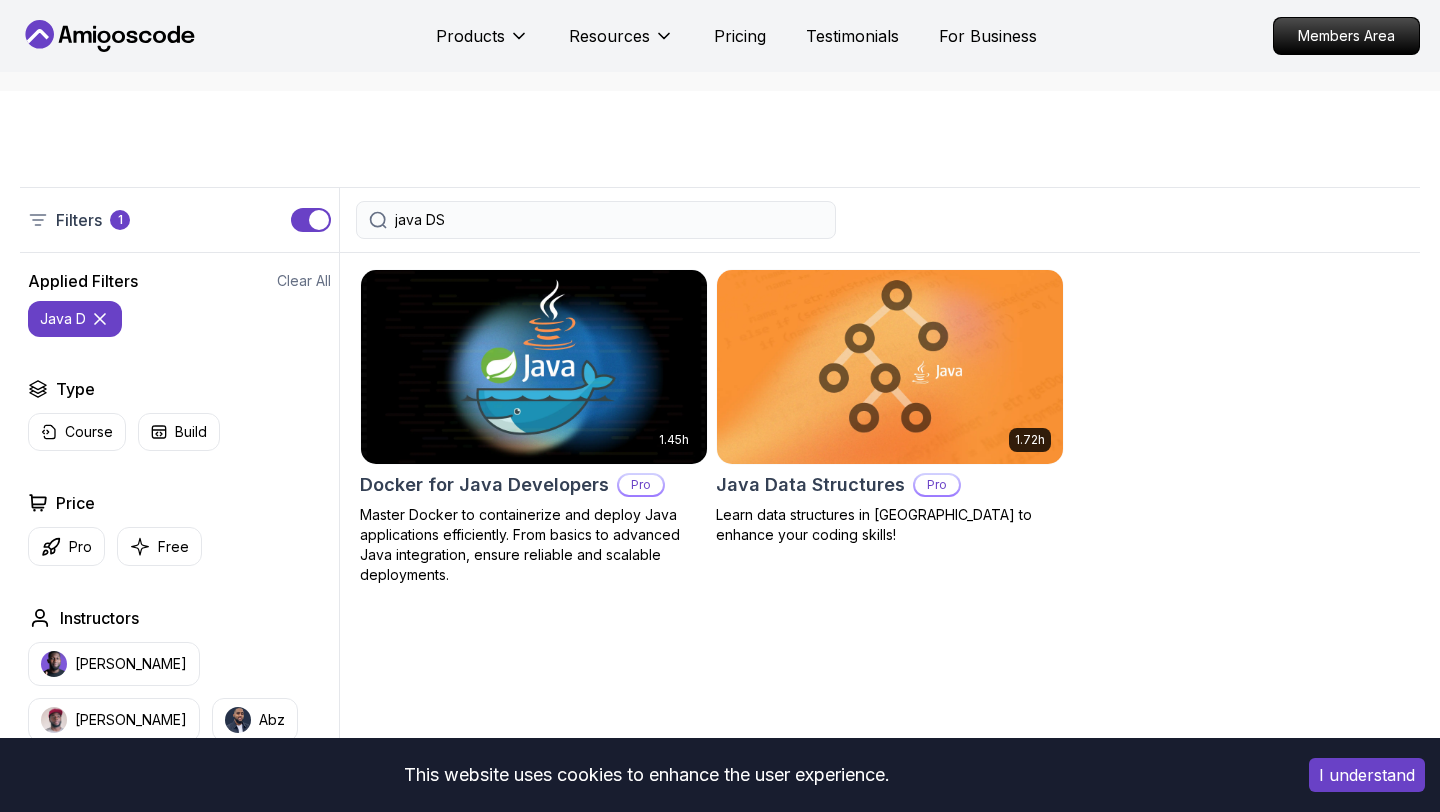 type on "java DSA" 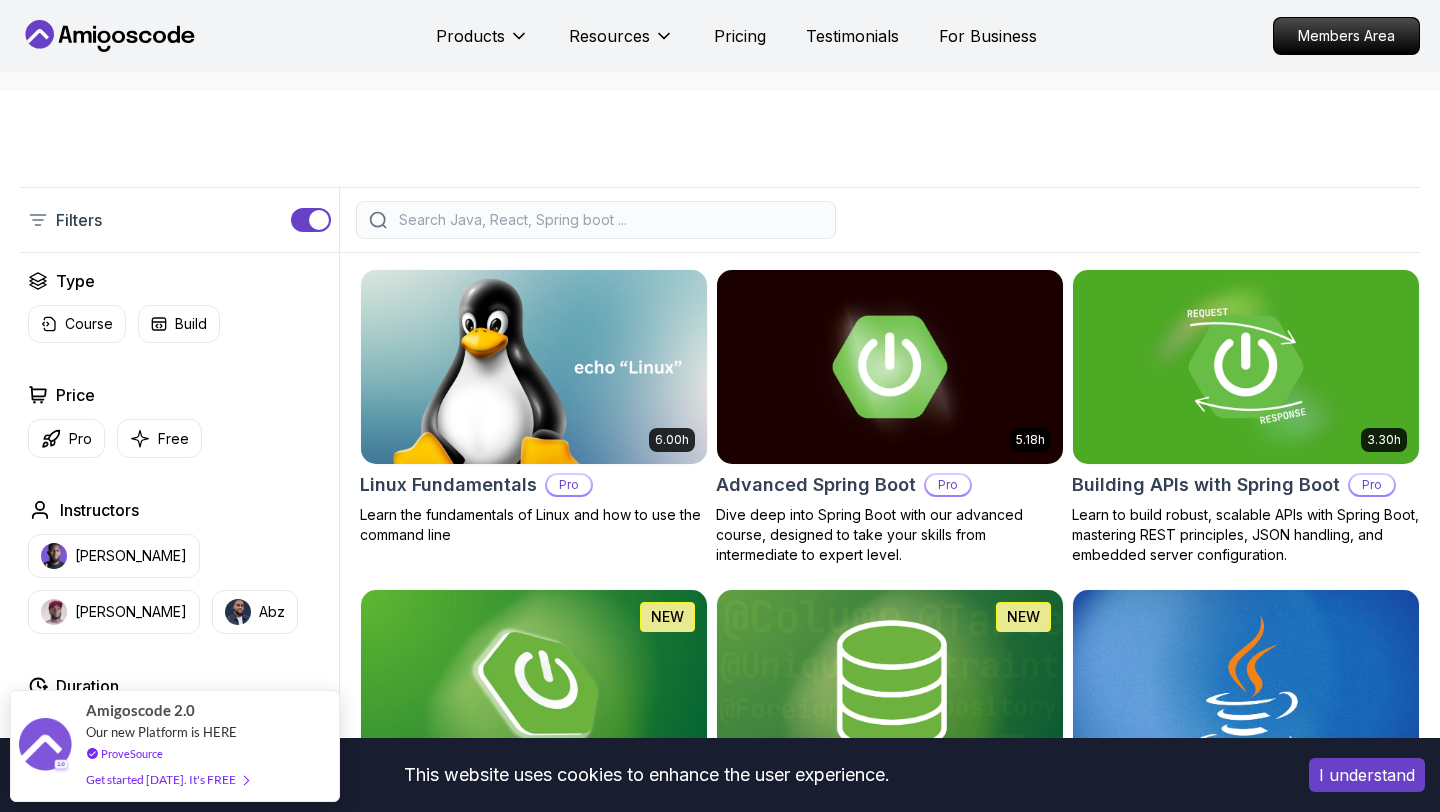 type 